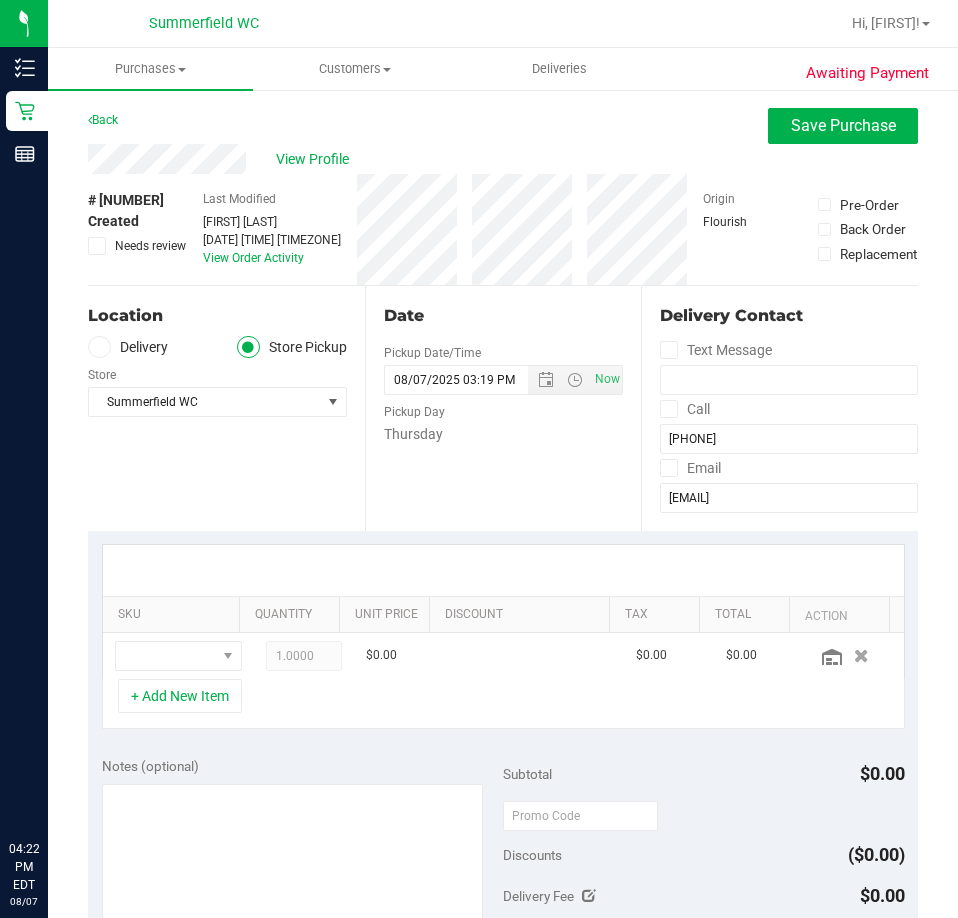 scroll, scrollTop: 0, scrollLeft: 0, axis: both 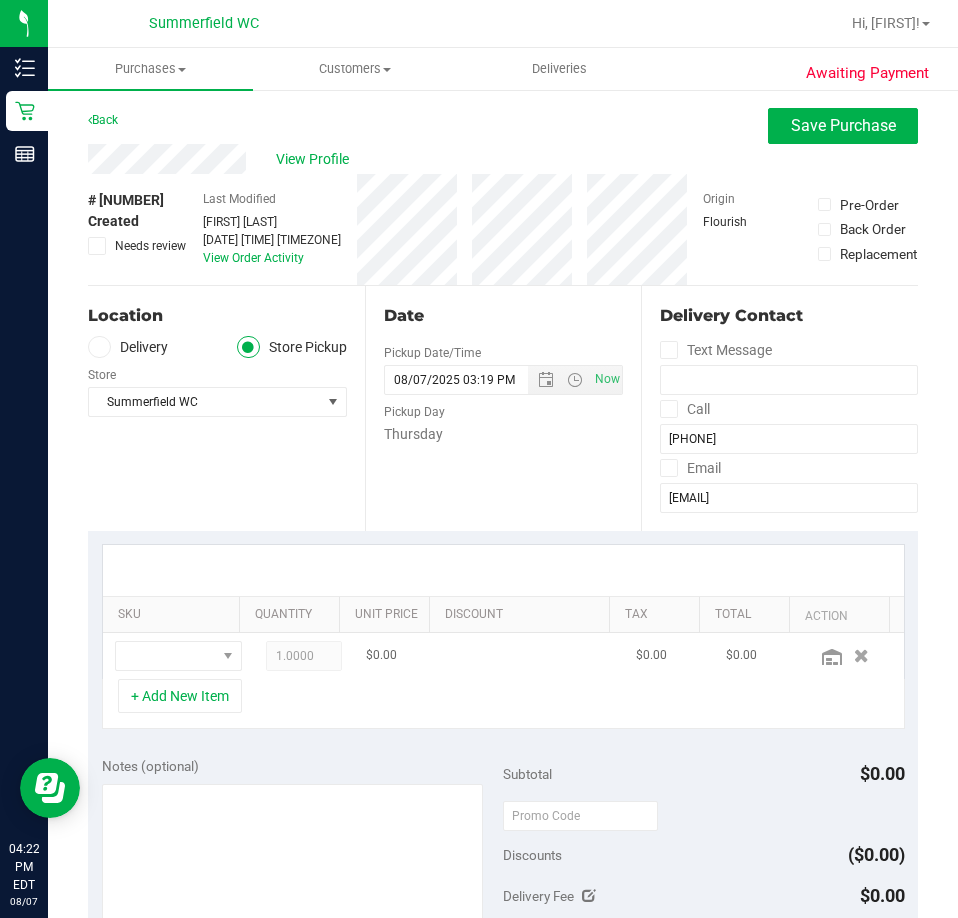 click at bounding box center (178, 656) 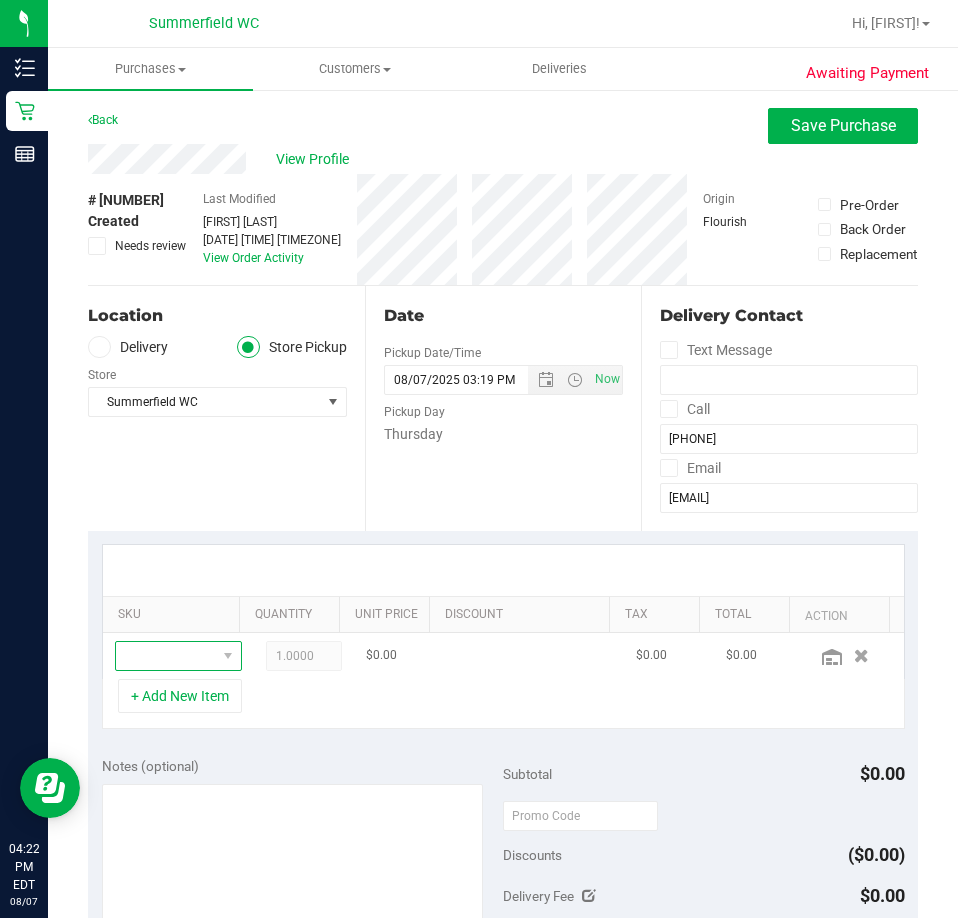 click at bounding box center (166, 656) 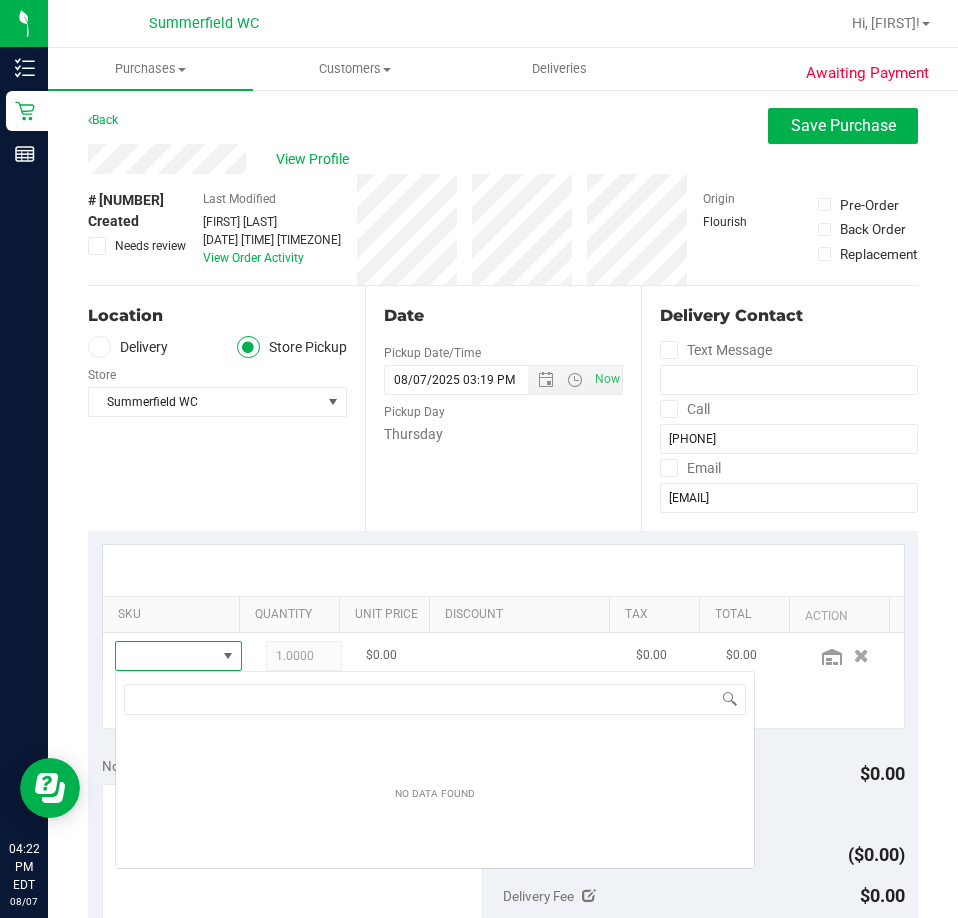 scroll, scrollTop: 99970, scrollLeft: 99903, axis: both 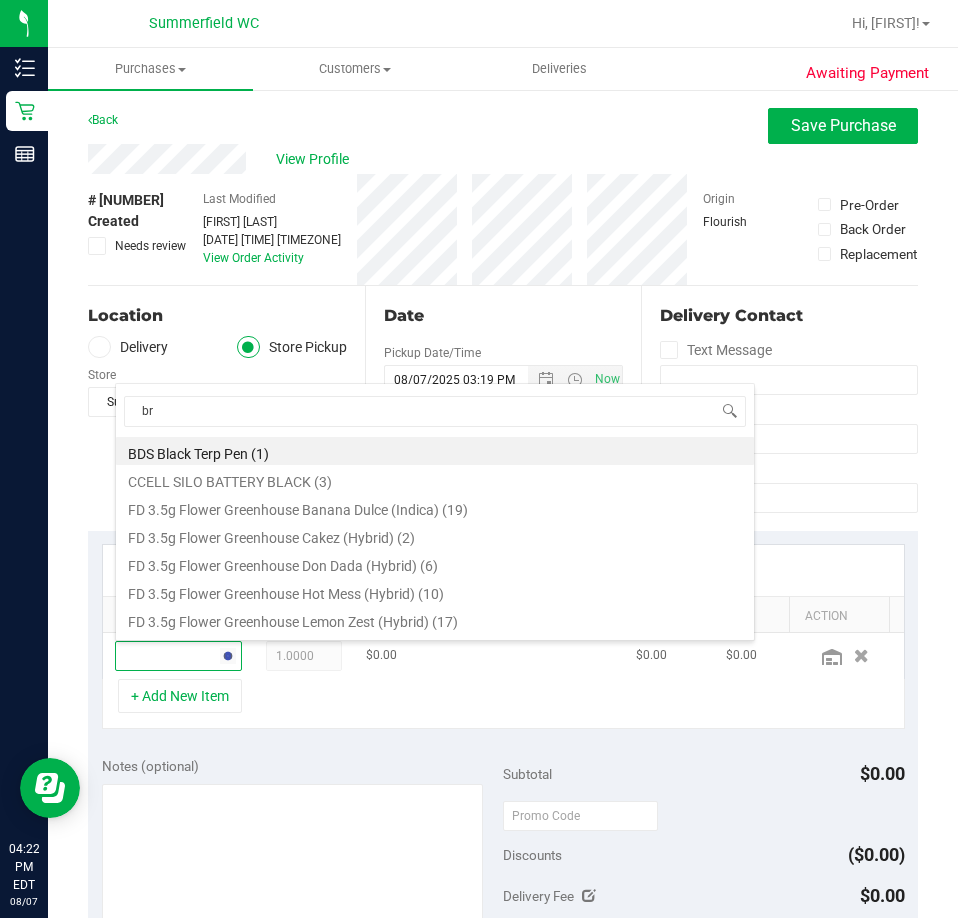 type on "brz" 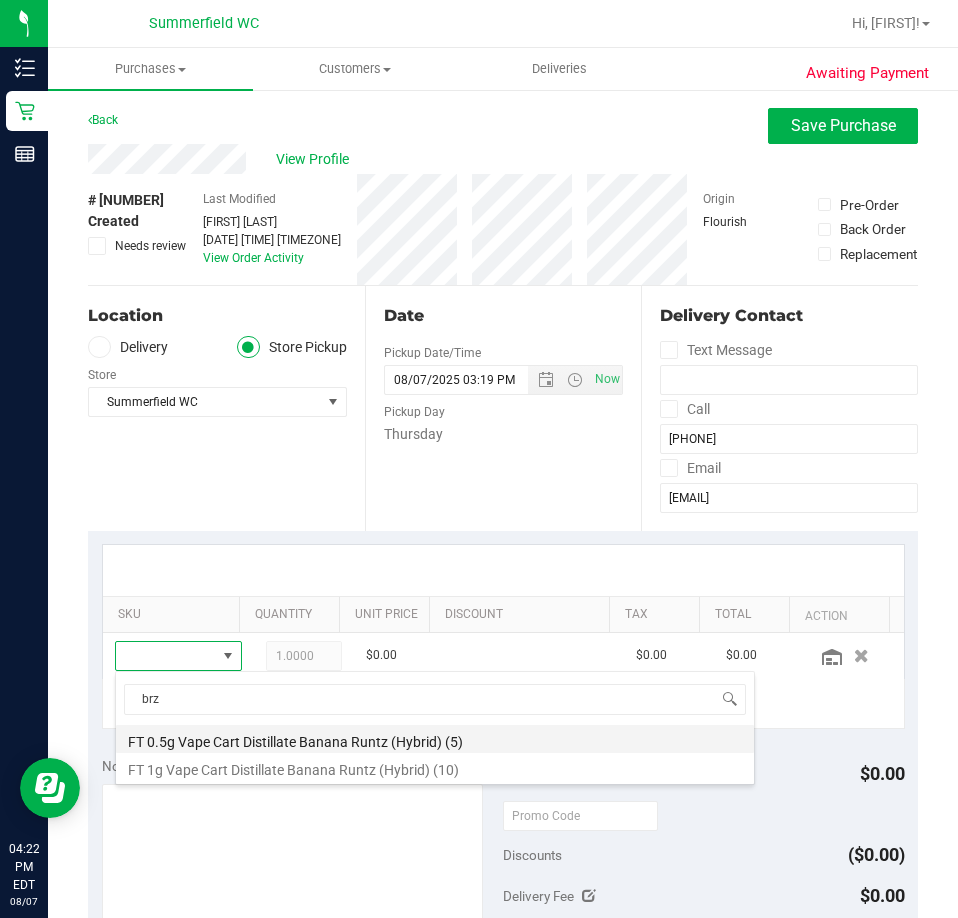 click on "FT 0.5g Vape Cart Distillate Banana Runtz (Hybrid) (5)" at bounding box center (435, 739) 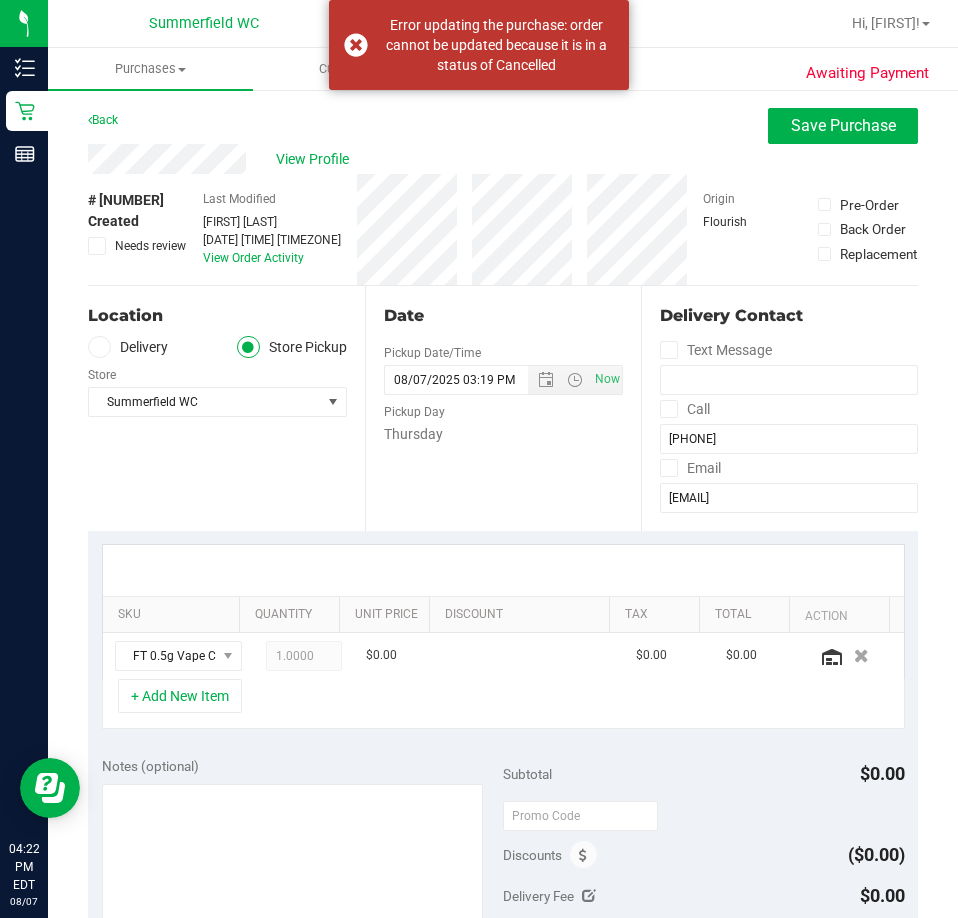 click on "+ Add New Item" at bounding box center (503, 704) 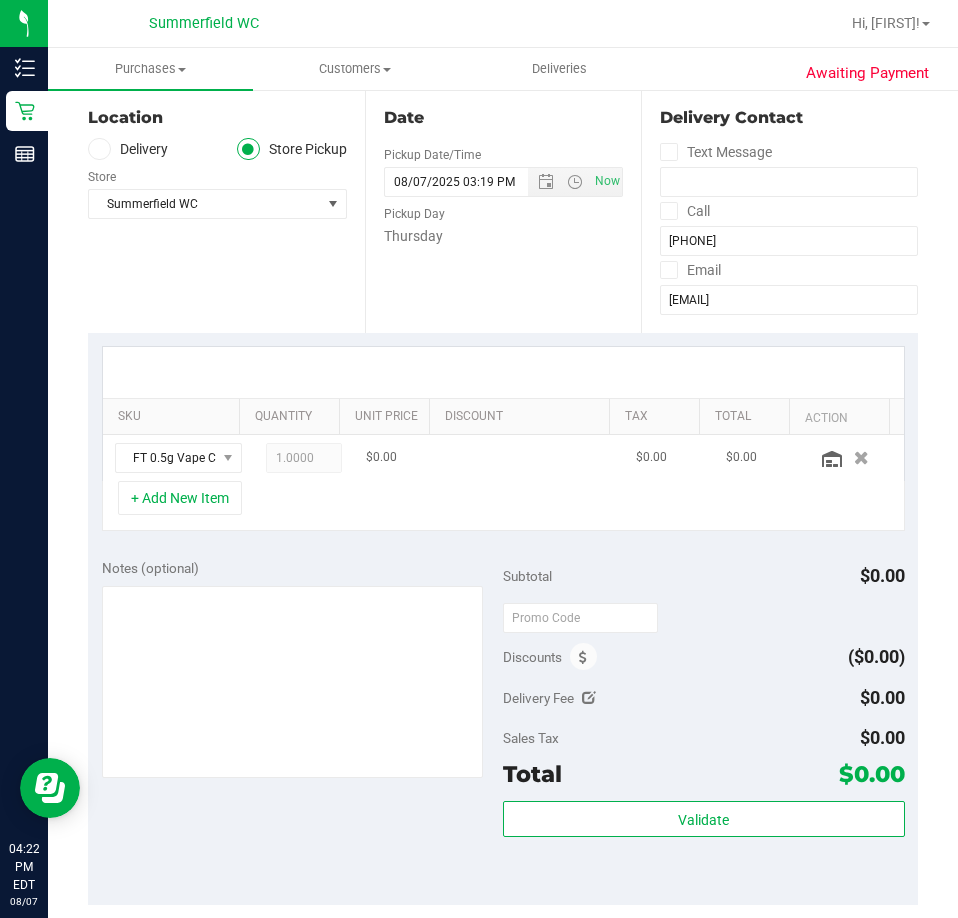 scroll, scrollTop: 200, scrollLeft: 0, axis: vertical 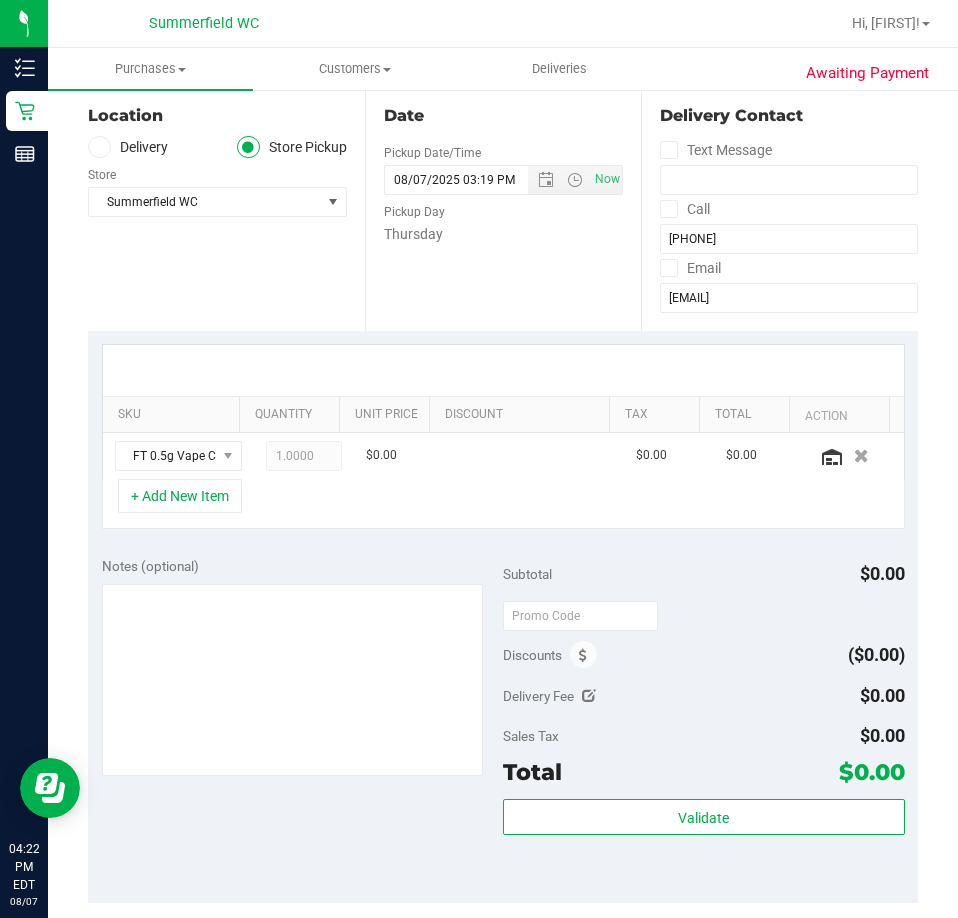 click on "+ Add New Item" at bounding box center (503, 504) 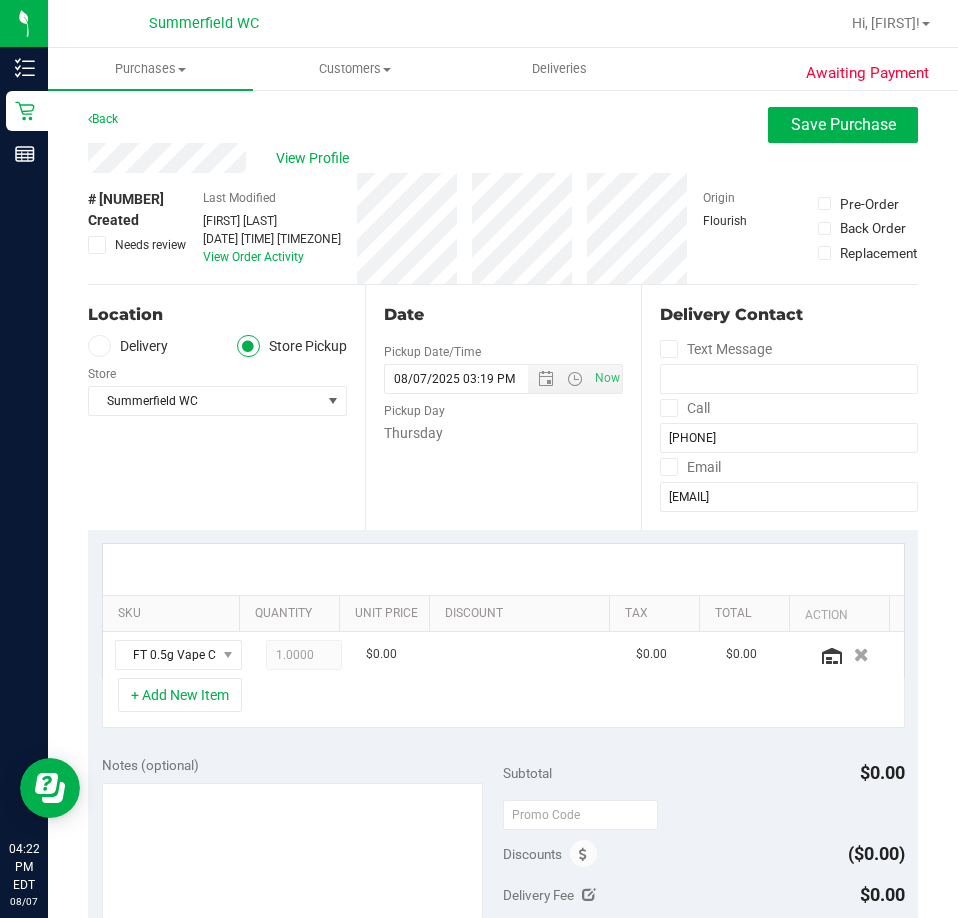 scroll, scrollTop: 0, scrollLeft: 0, axis: both 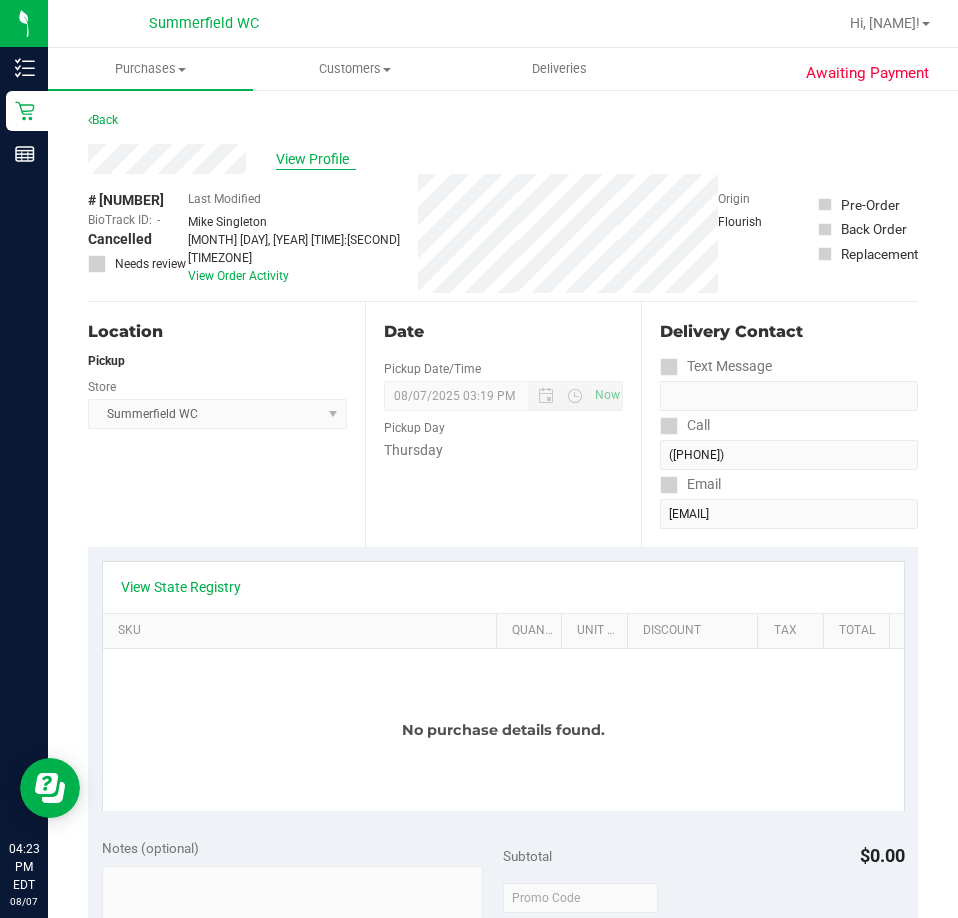 click on "View Profile" at bounding box center [316, 159] 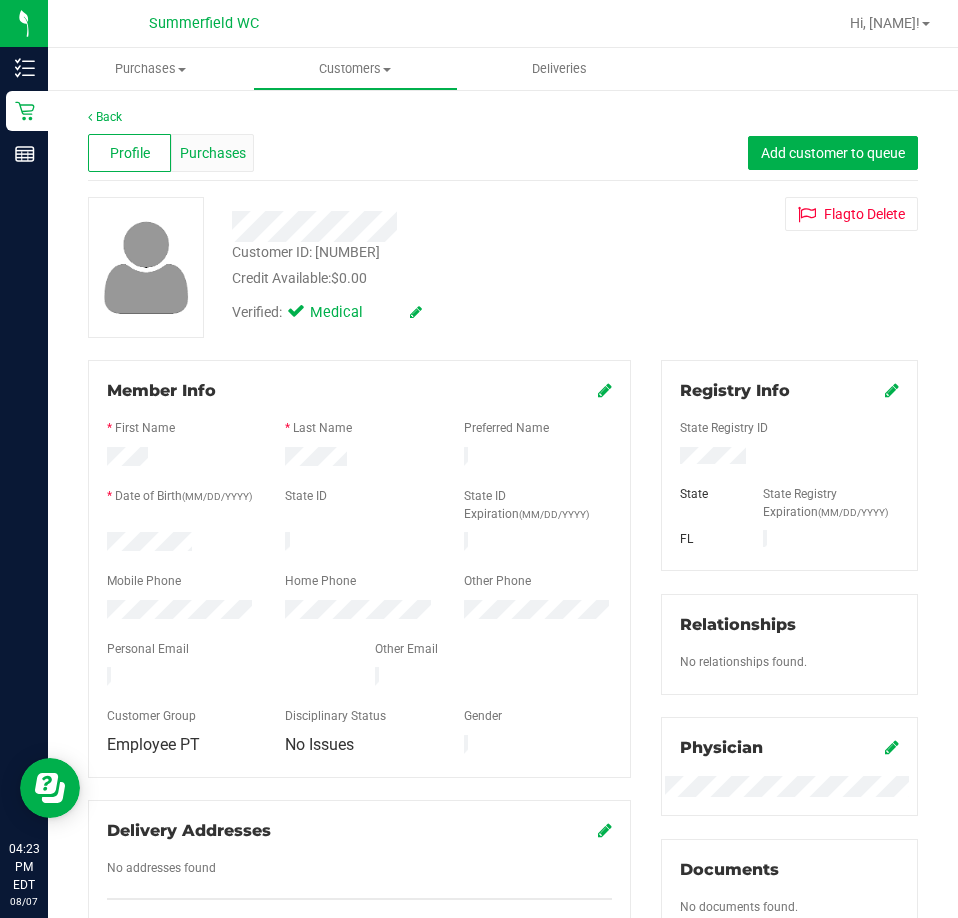 click on "Purchases" at bounding box center (213, 153) 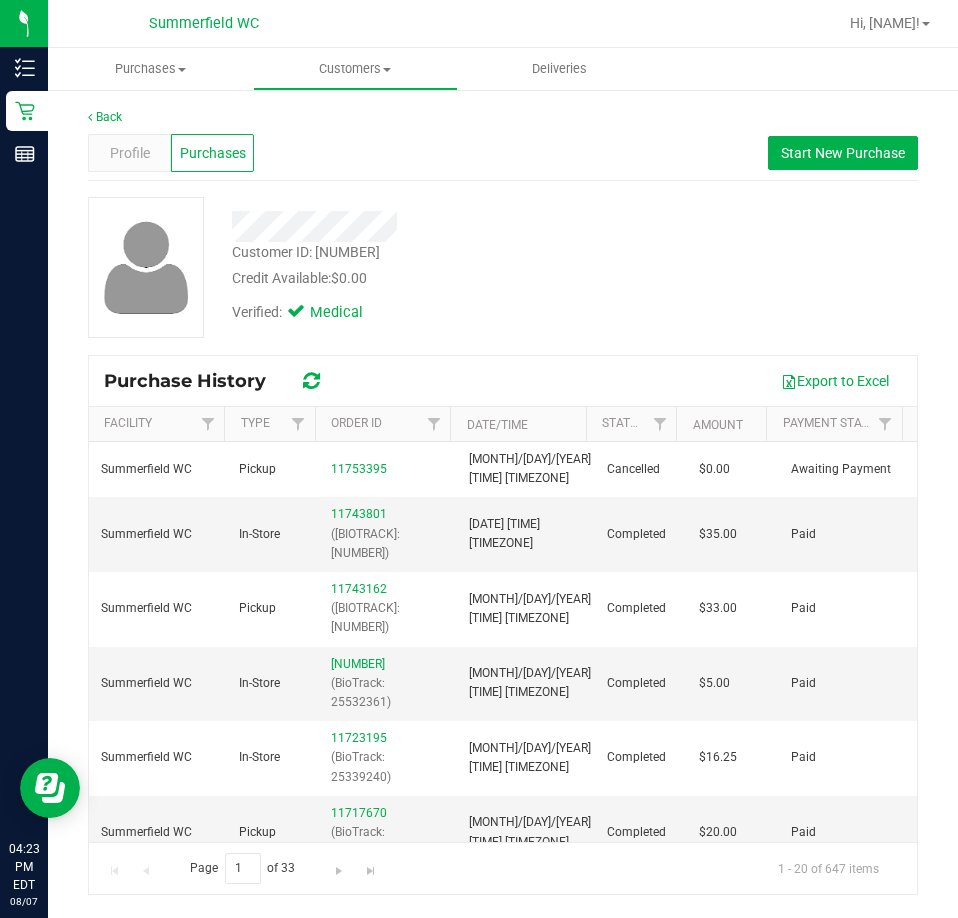 click on "Verified:
Medical" at bounding box center [432, 311] 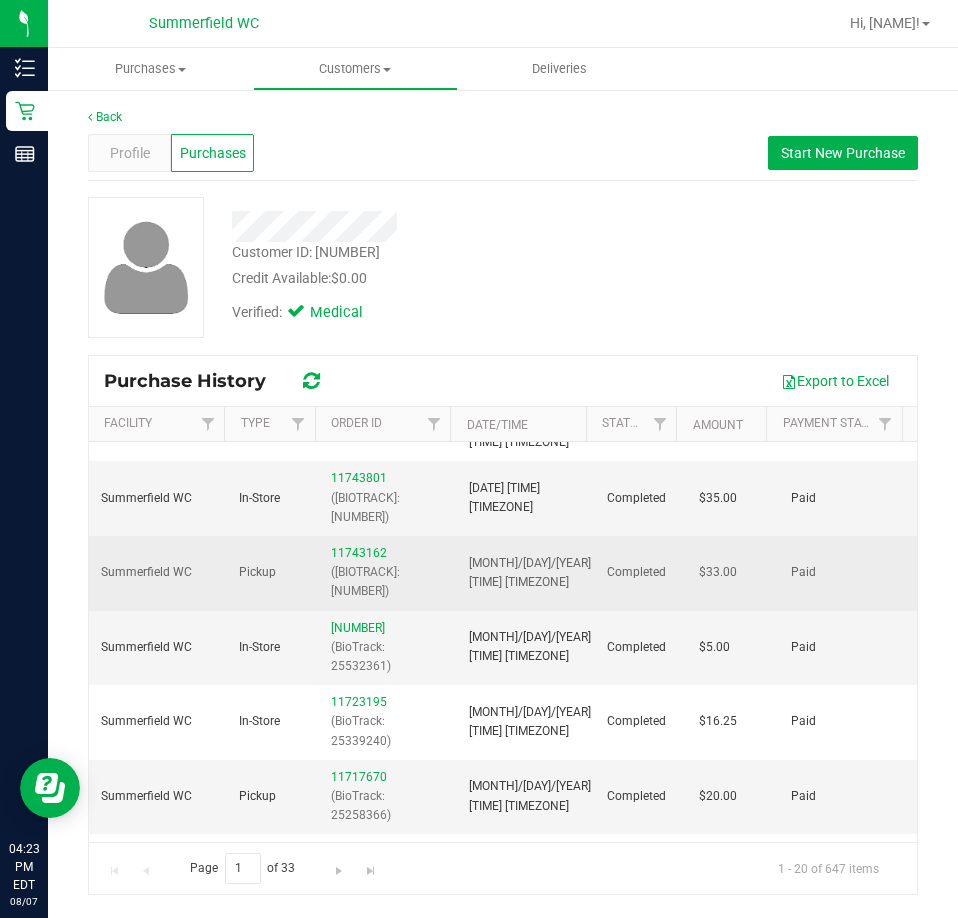 scroll, scrollTop: 0, scrollLeft: 0, axis: both 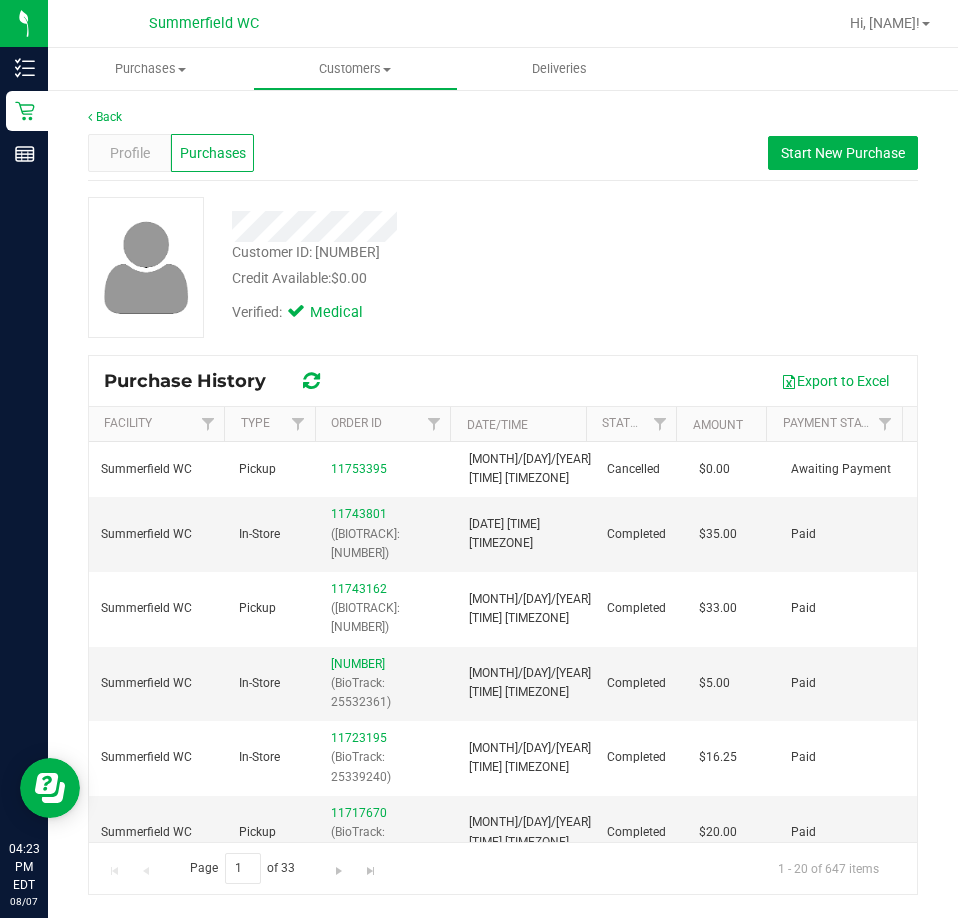 click on "Customer ID: [NUMBER]
Credit Available:
$0.00
Verified:
Medical" at bounding box center (503, 267) 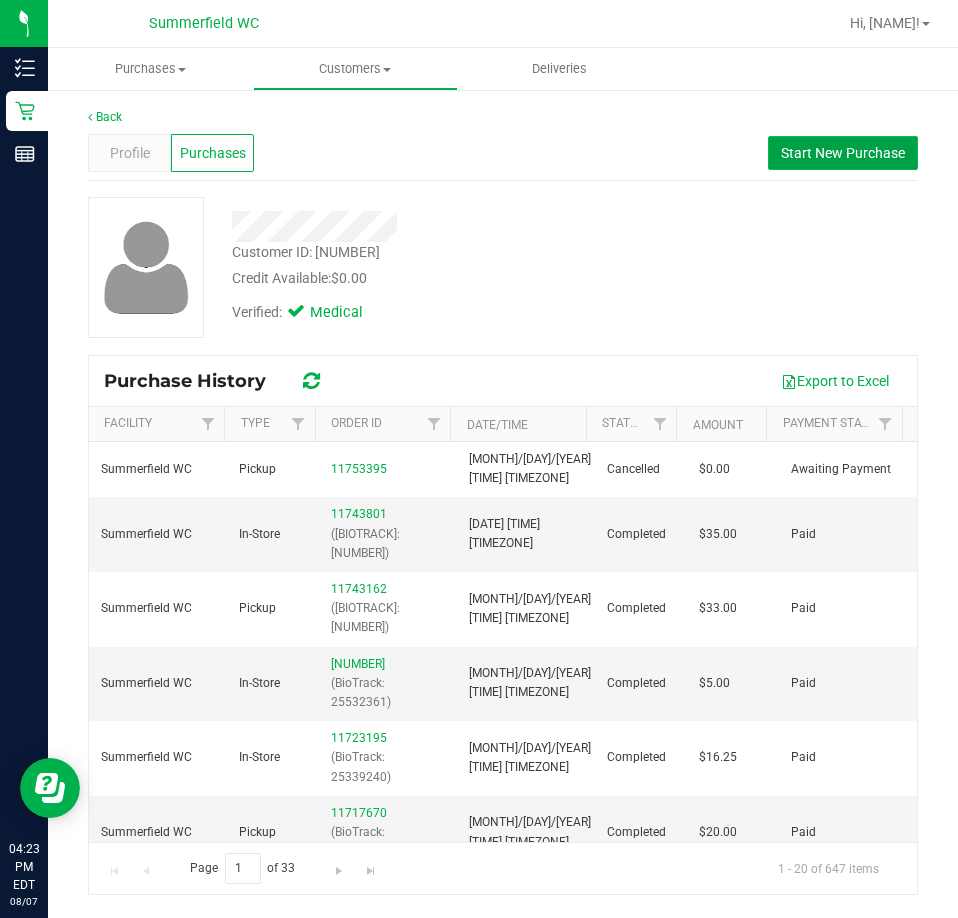 click on "Start New Purchase" at bounding box center [843, 153] 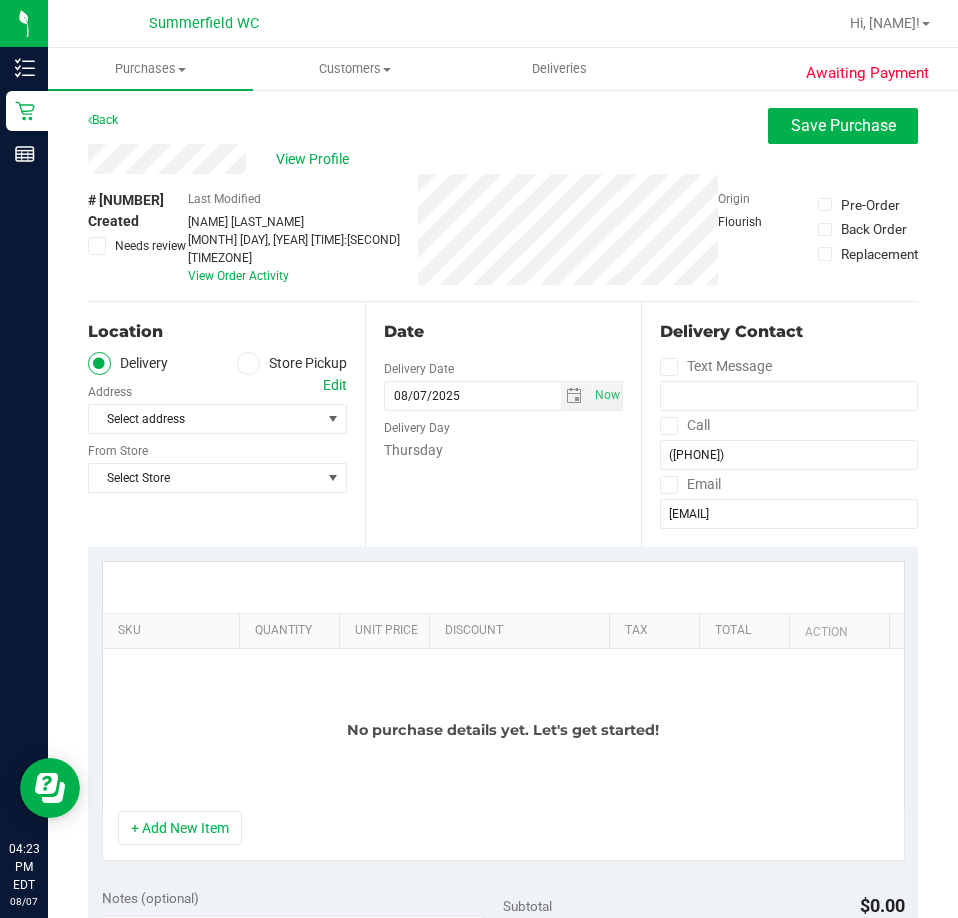 click on "Store Pickup" at bounding box center [292, 363] 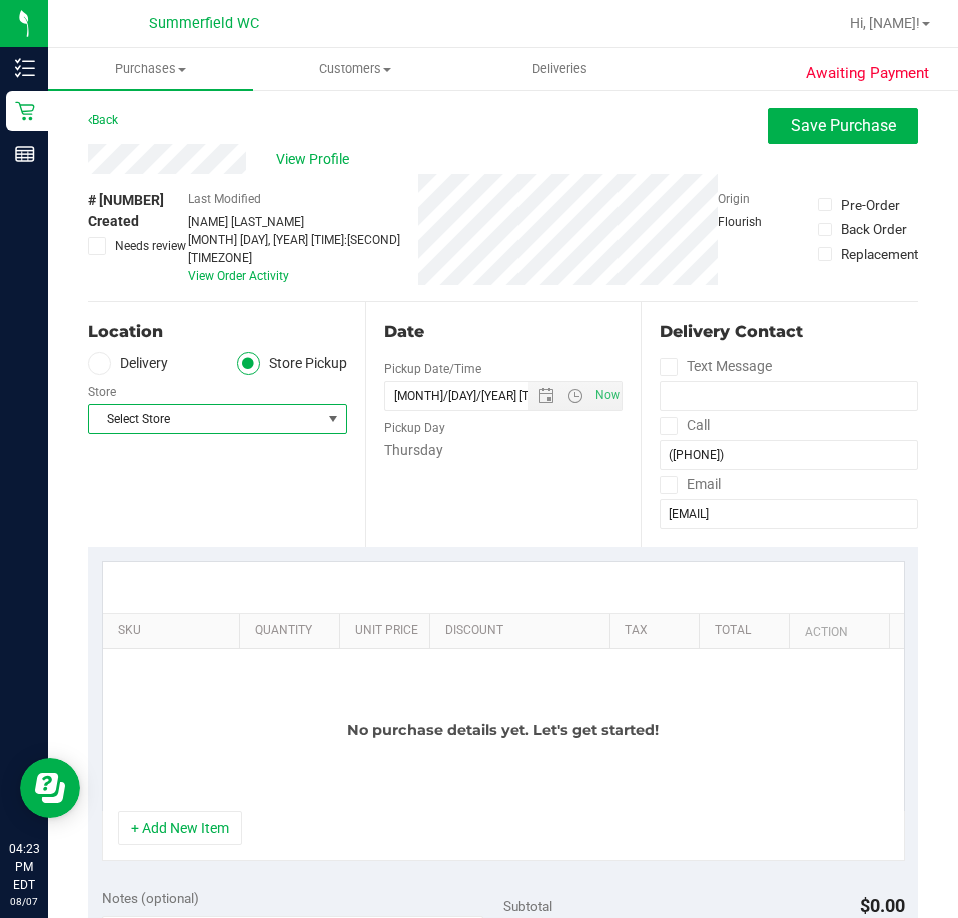 click on "Select Store" at bounding box center (205, 419) 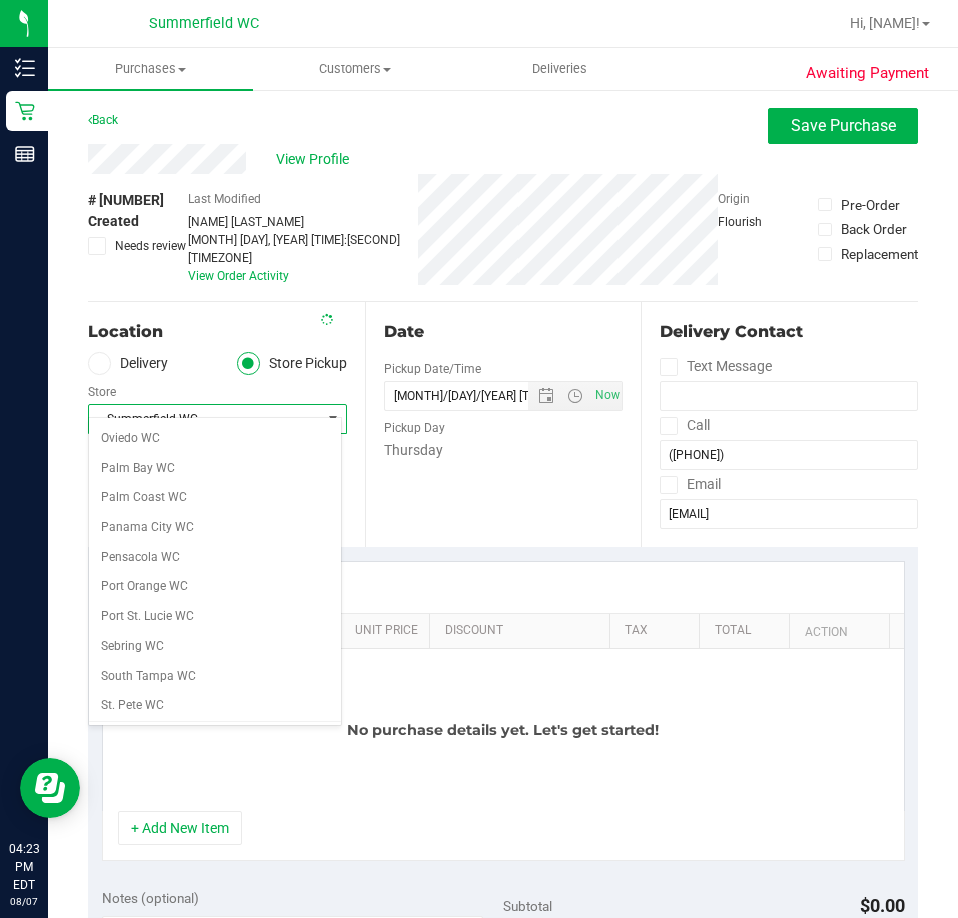 scroll, scrollTop: 1067, scrollLeft: 0, axis: vertical 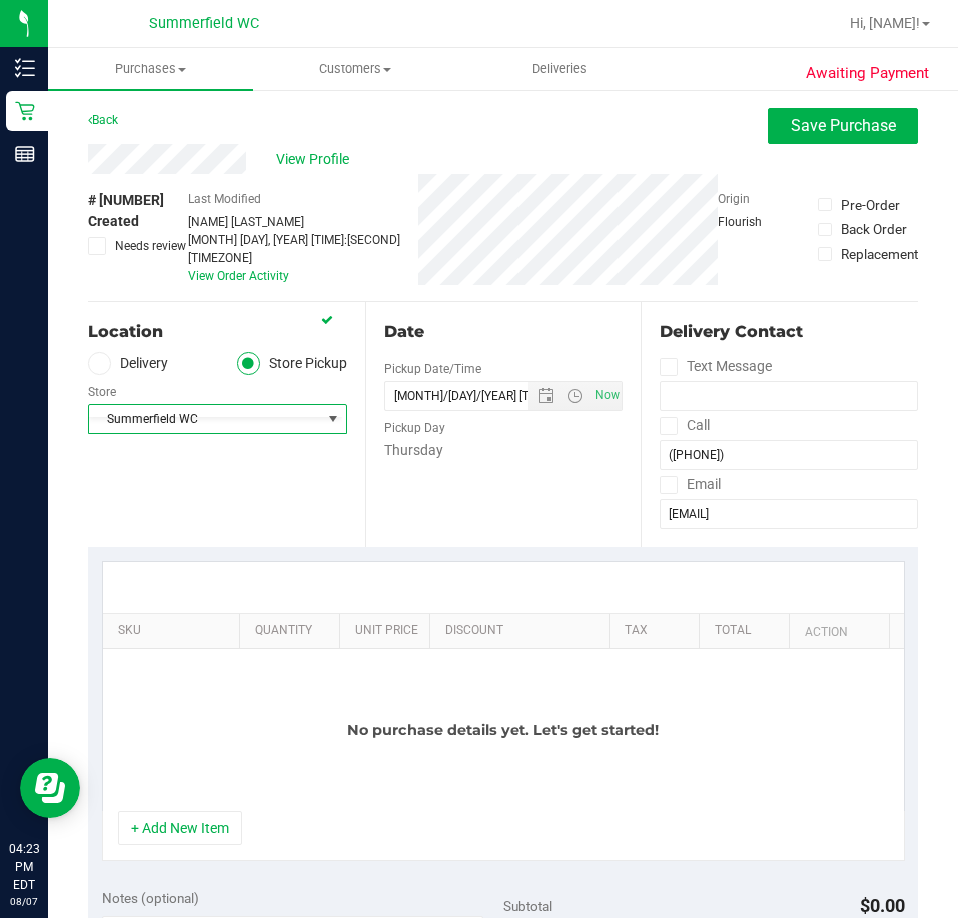 click on "SKU Quantity Unit Price Discount Tax Total Action No purchase details yet. Let's get started!
+ Add New Item" at bounding box center [503, 711] 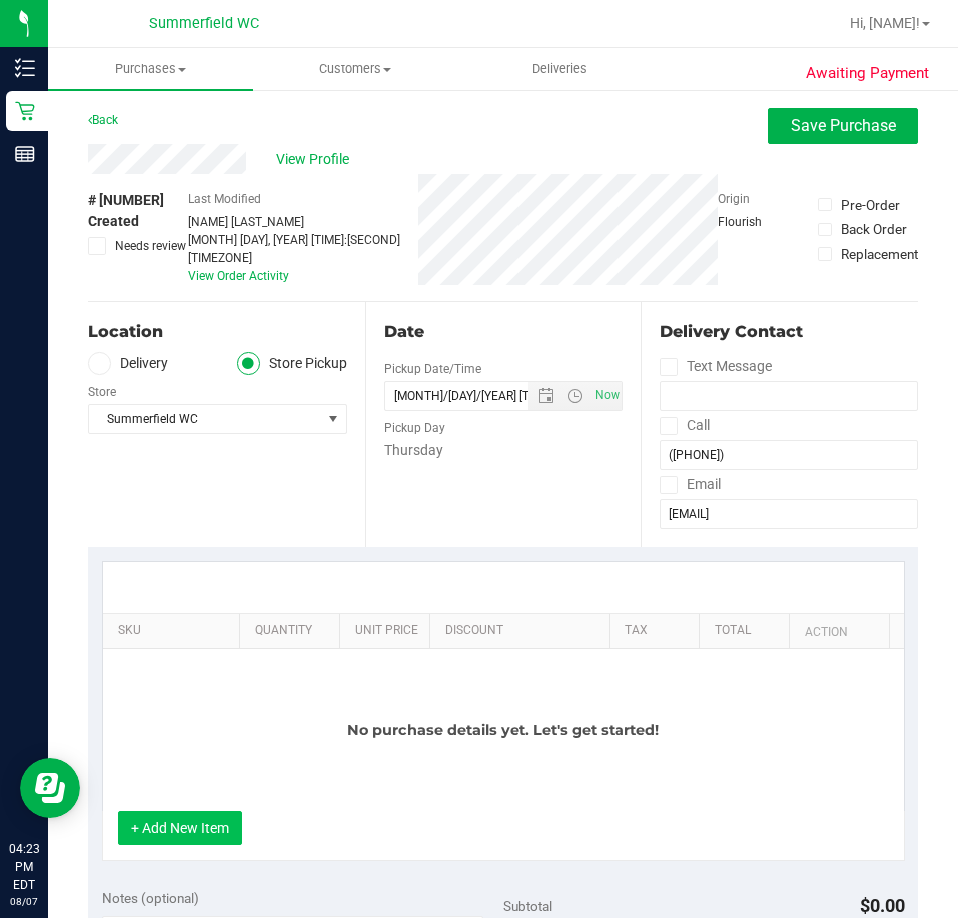 click on "+ Add New Item" at bounding box center [180, 828] 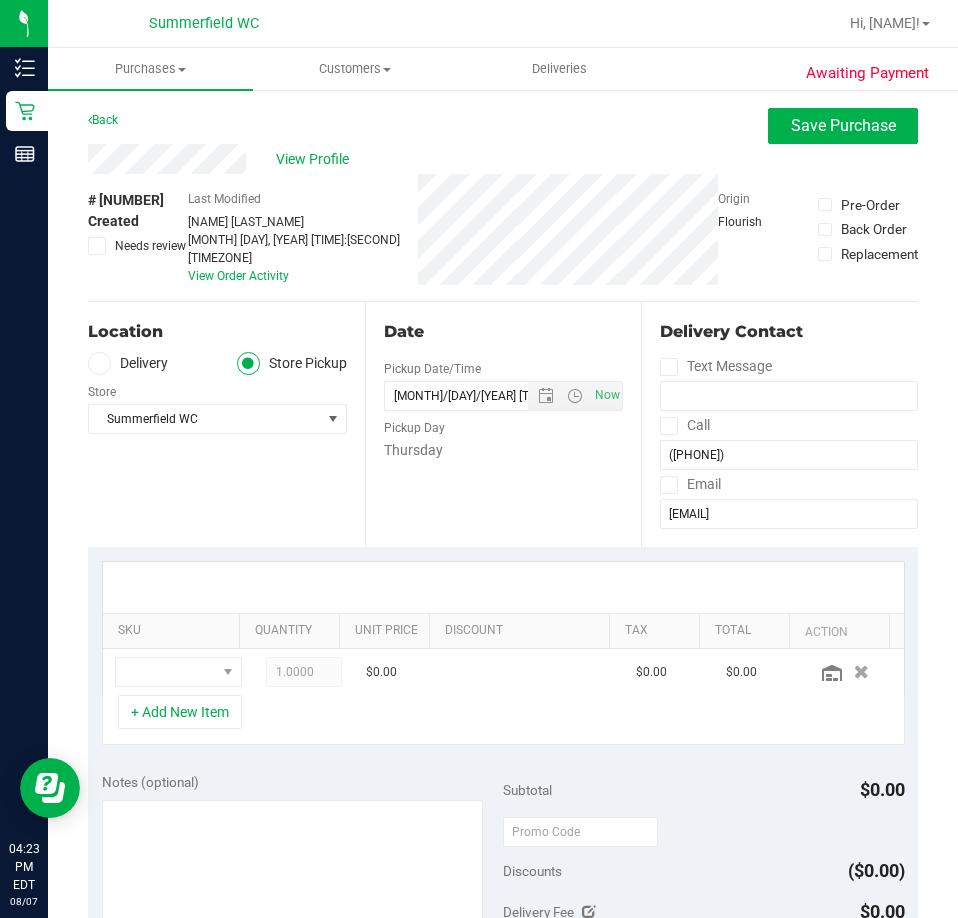 click on "+ Add New Item" at bounding box center [503, 720] 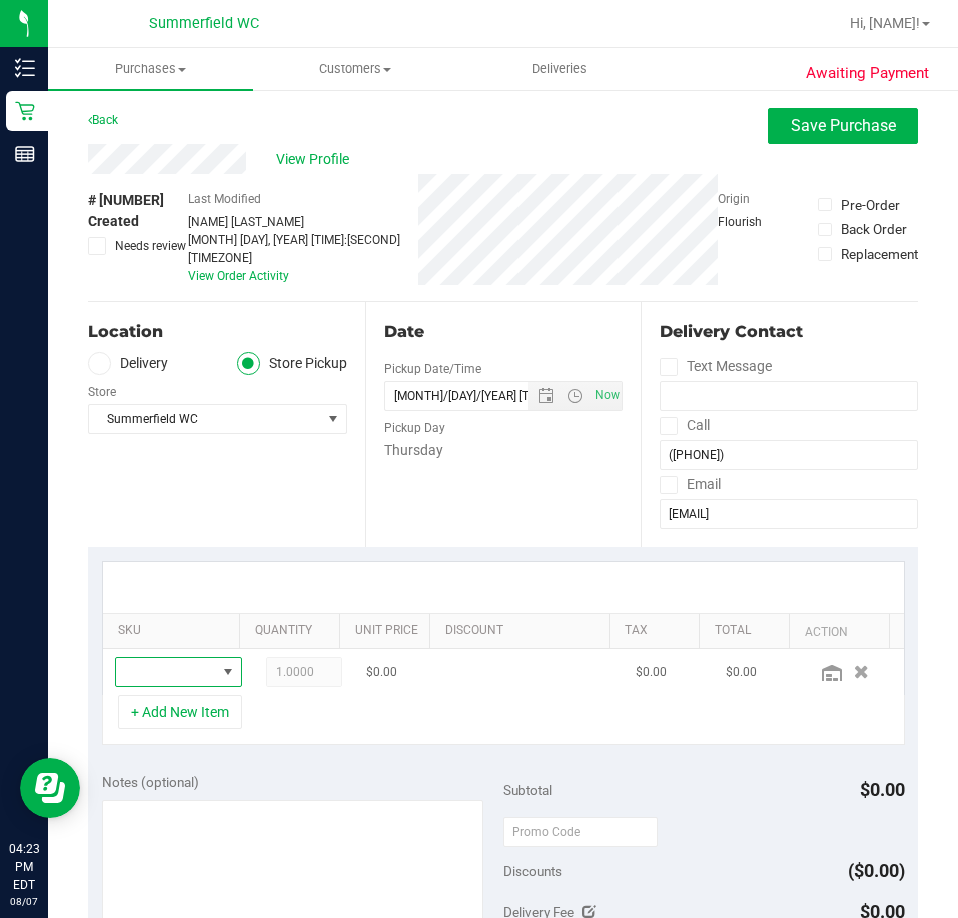 click at bounding box center (228, 672) 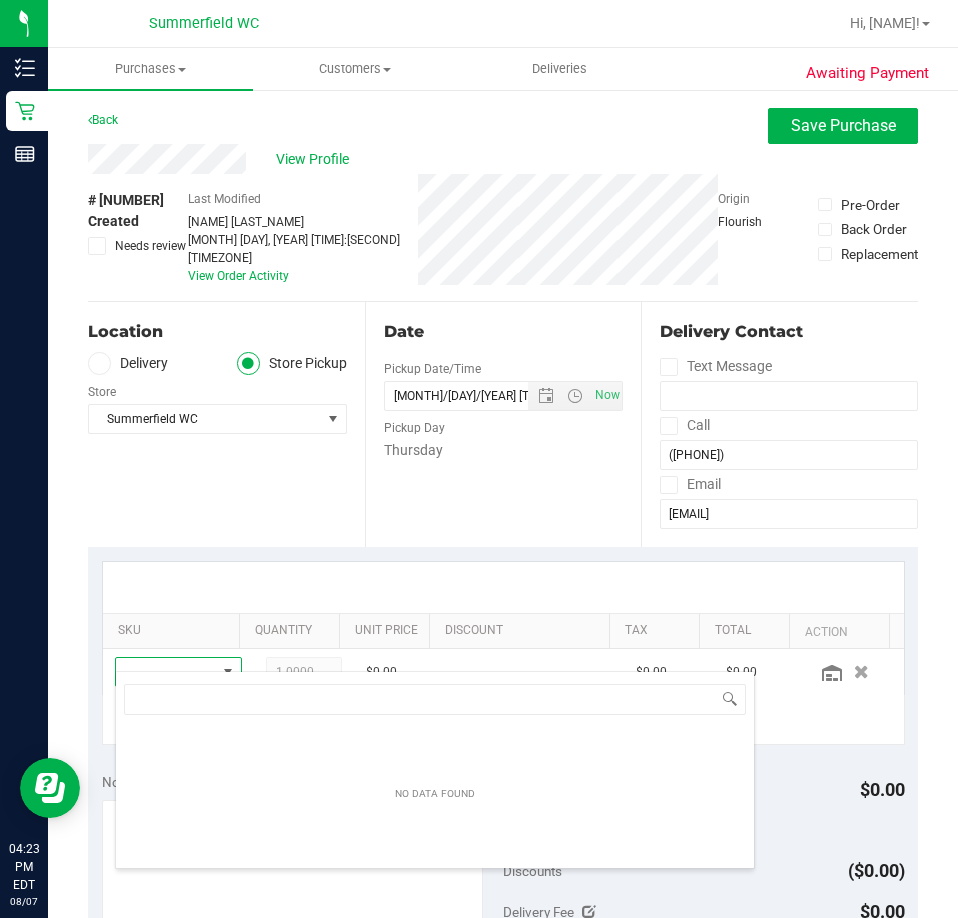 scroll, scrollTop: 99970, scrollLeft: 99903, axis: both 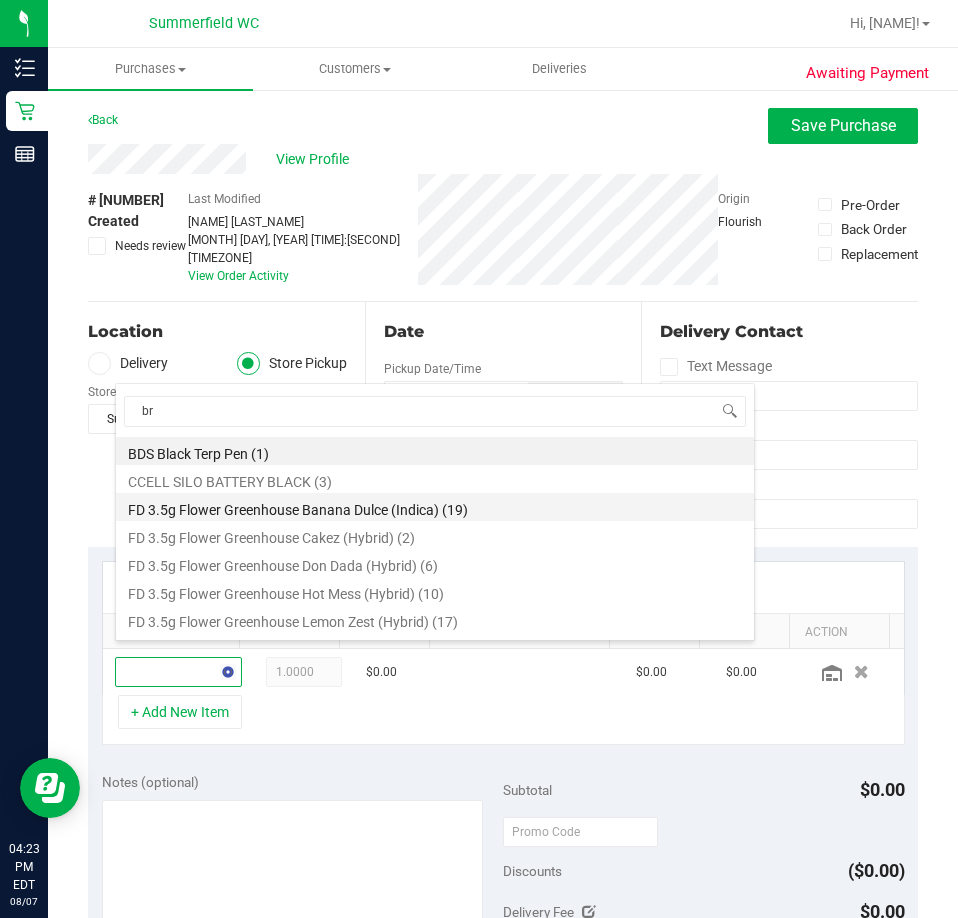type on "brz" 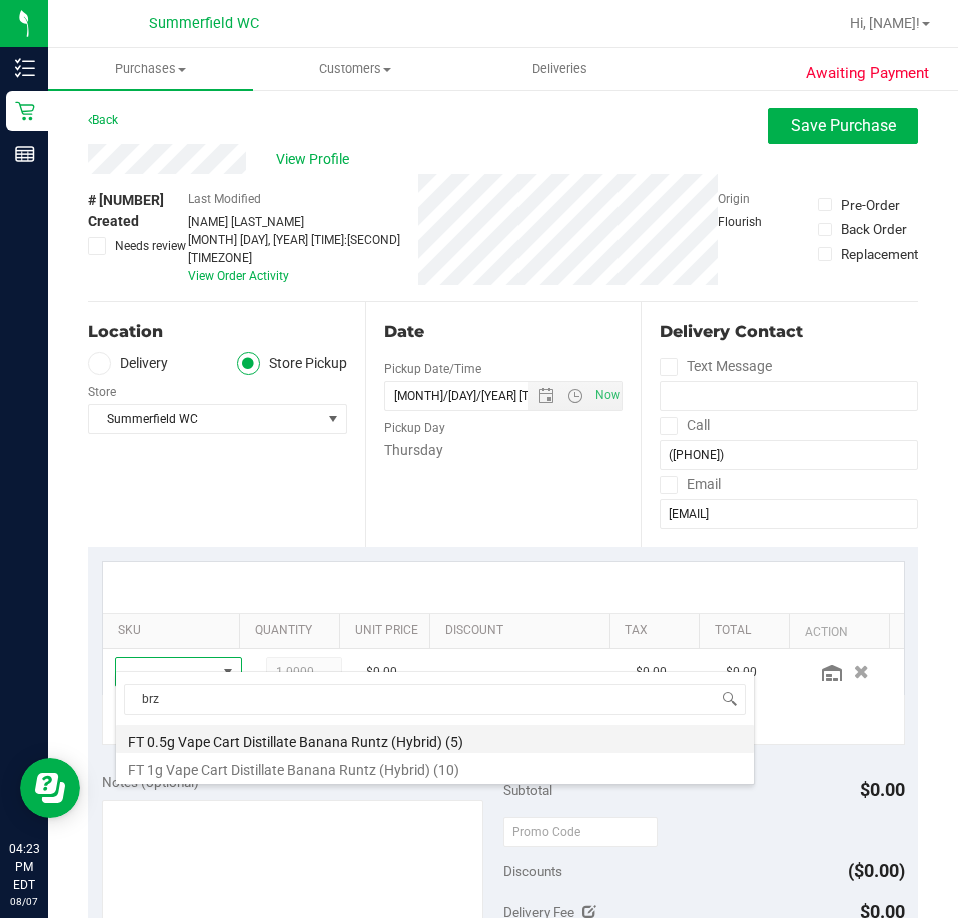 click on "FT 0.5g Vape Cart Distillate Banana Runtz (Hybrid) (5)" at bounding box center [435, 739] 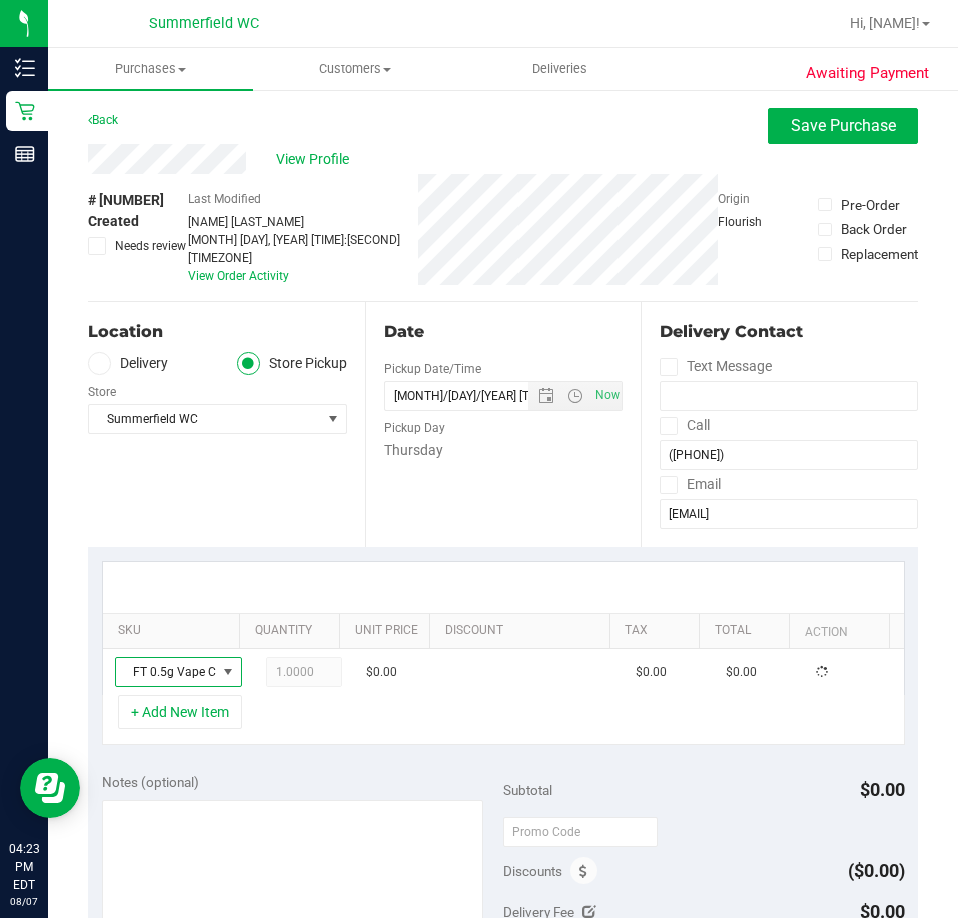 click on "+ Add New Item" at bounding box center (503, 720) 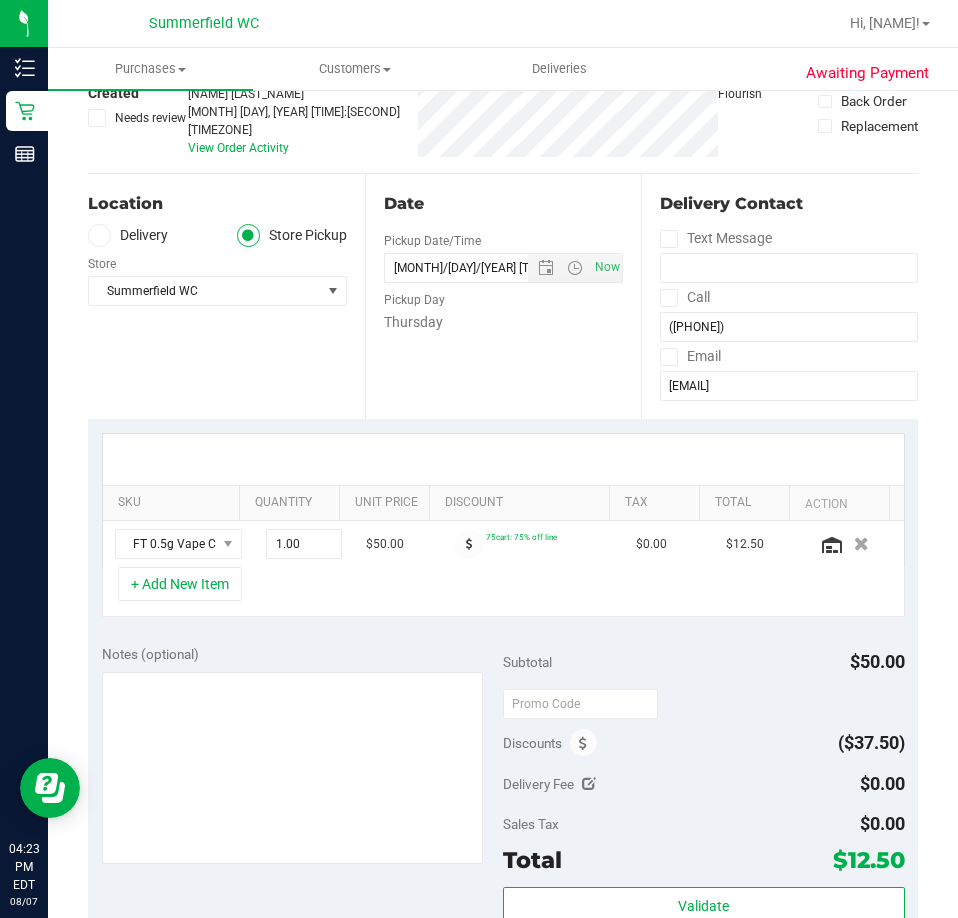 scroll, scrollTop: 300, scrollLeft: 0, axis: vertical 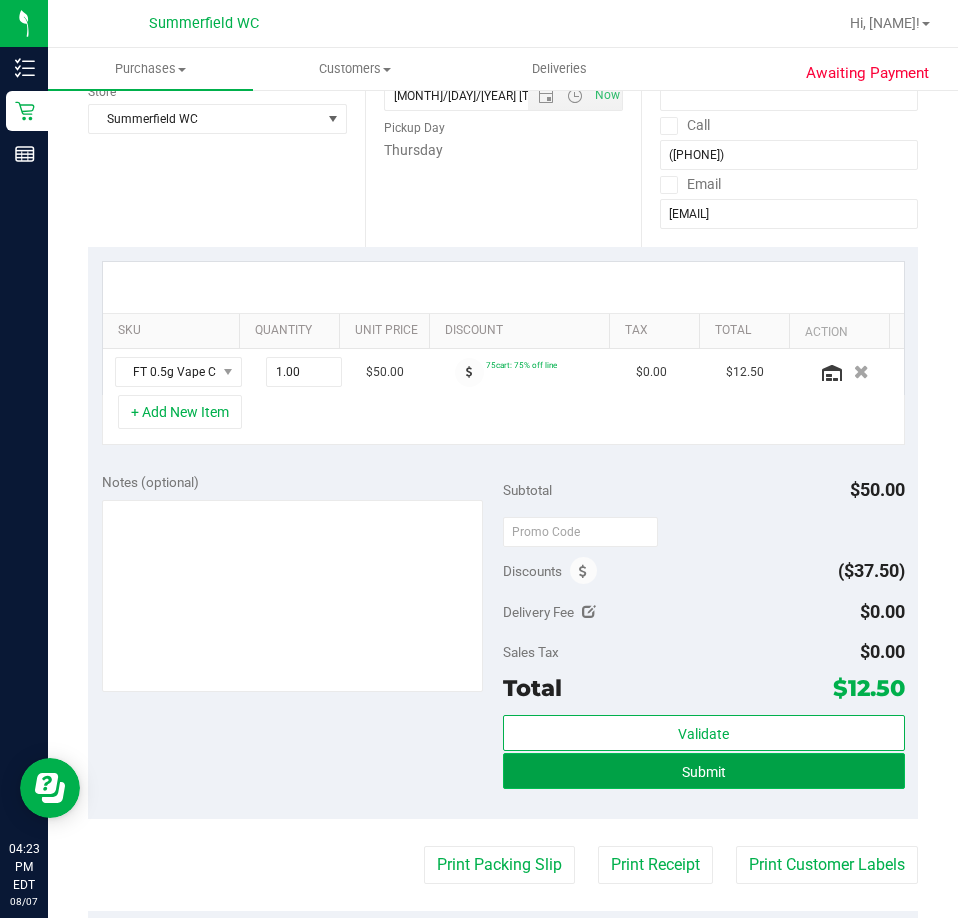 click on "Submit" at bounding box center [704, 772] 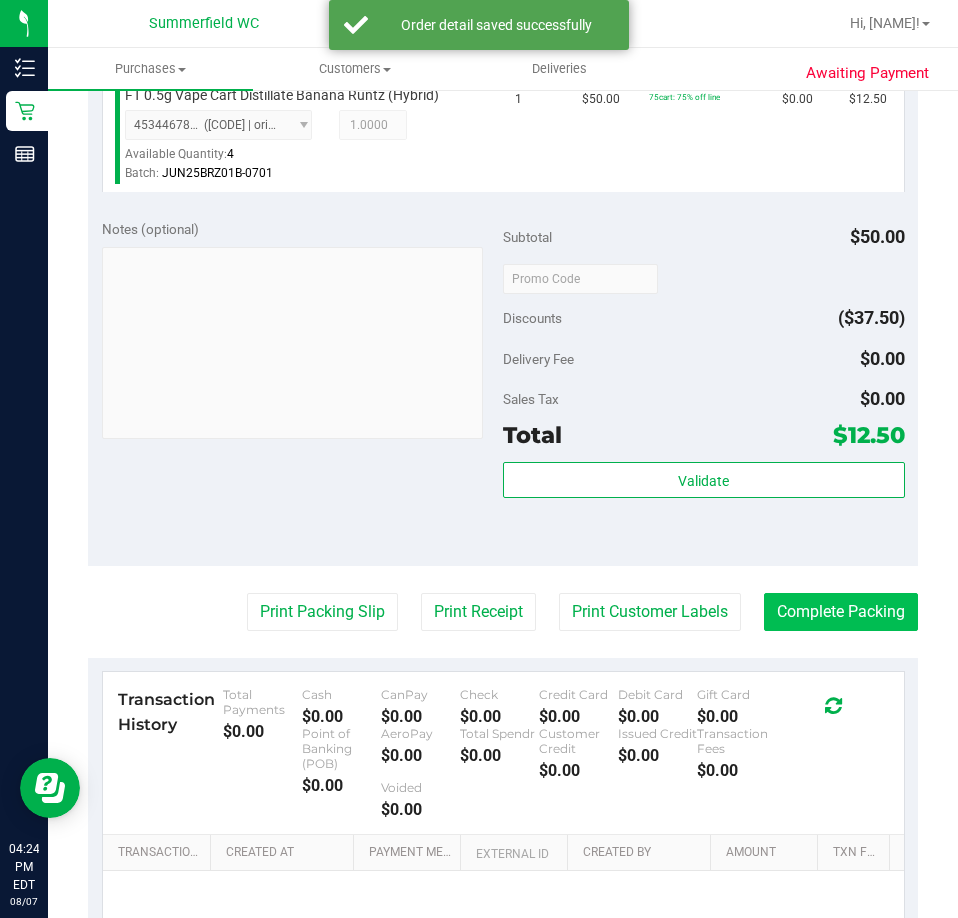 scroll, scrollTop: 600, scrollLeft: 0, axis: vertical 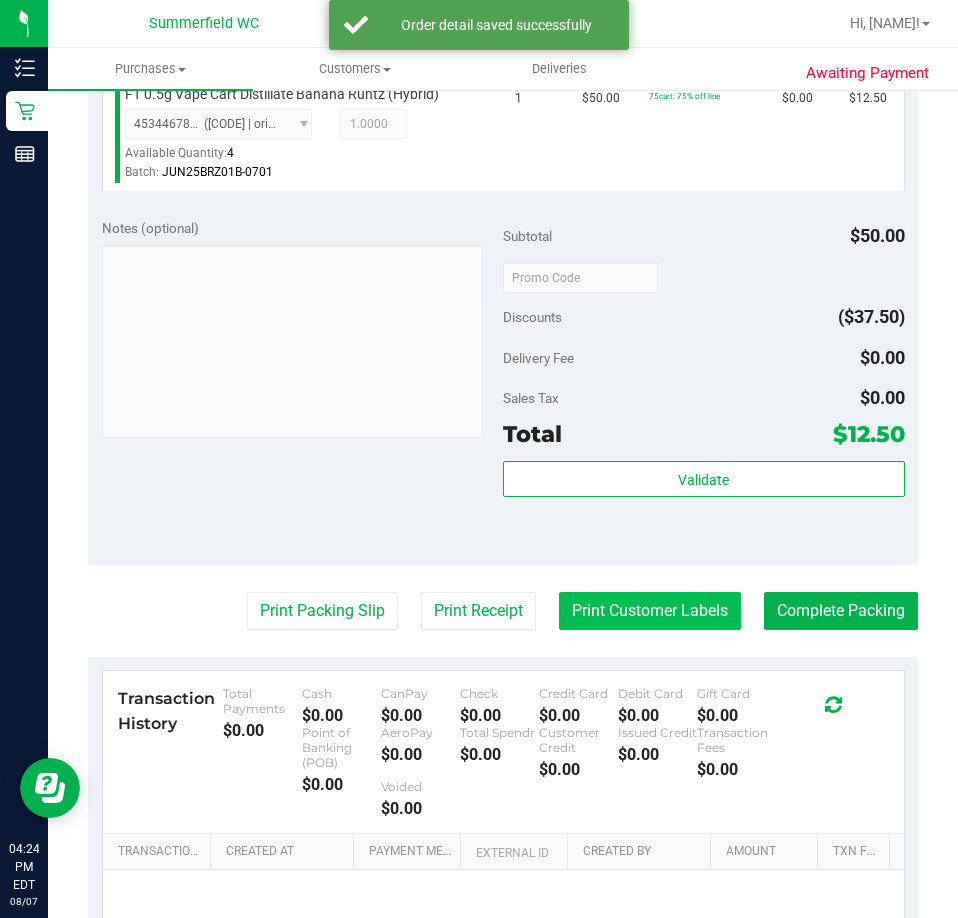click on "Print Customer Labels" at bounding box center (650, 611) 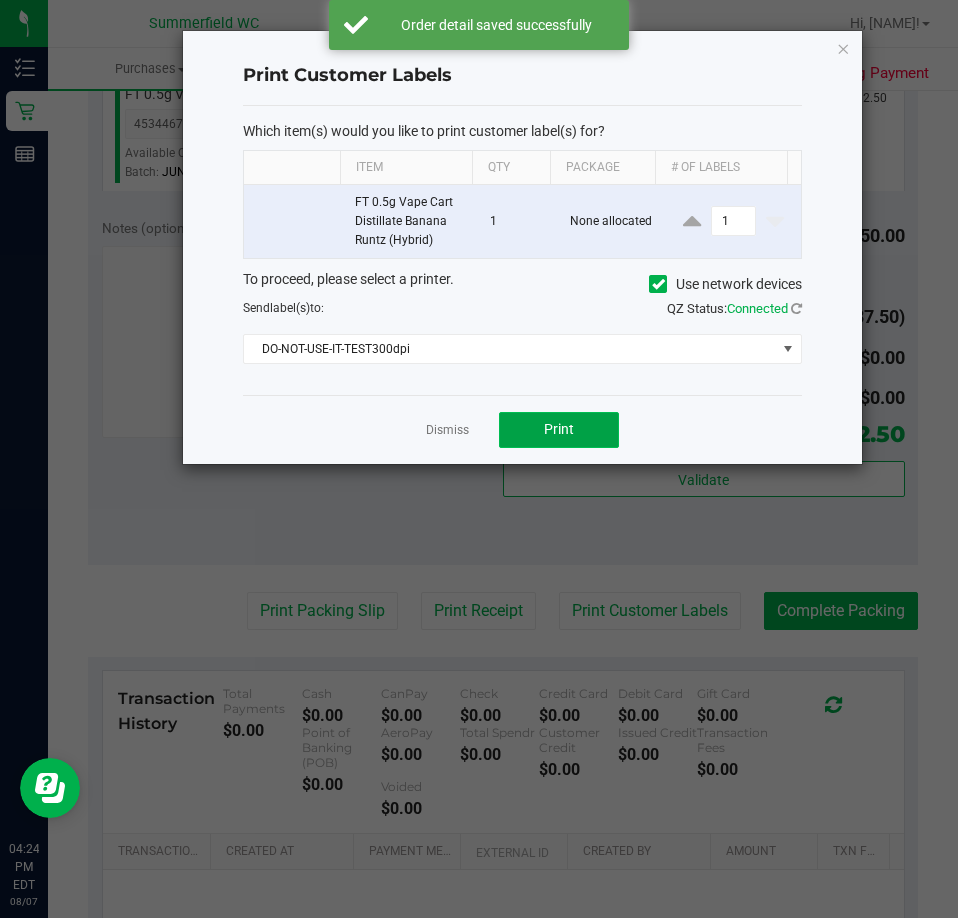 click on "Print" 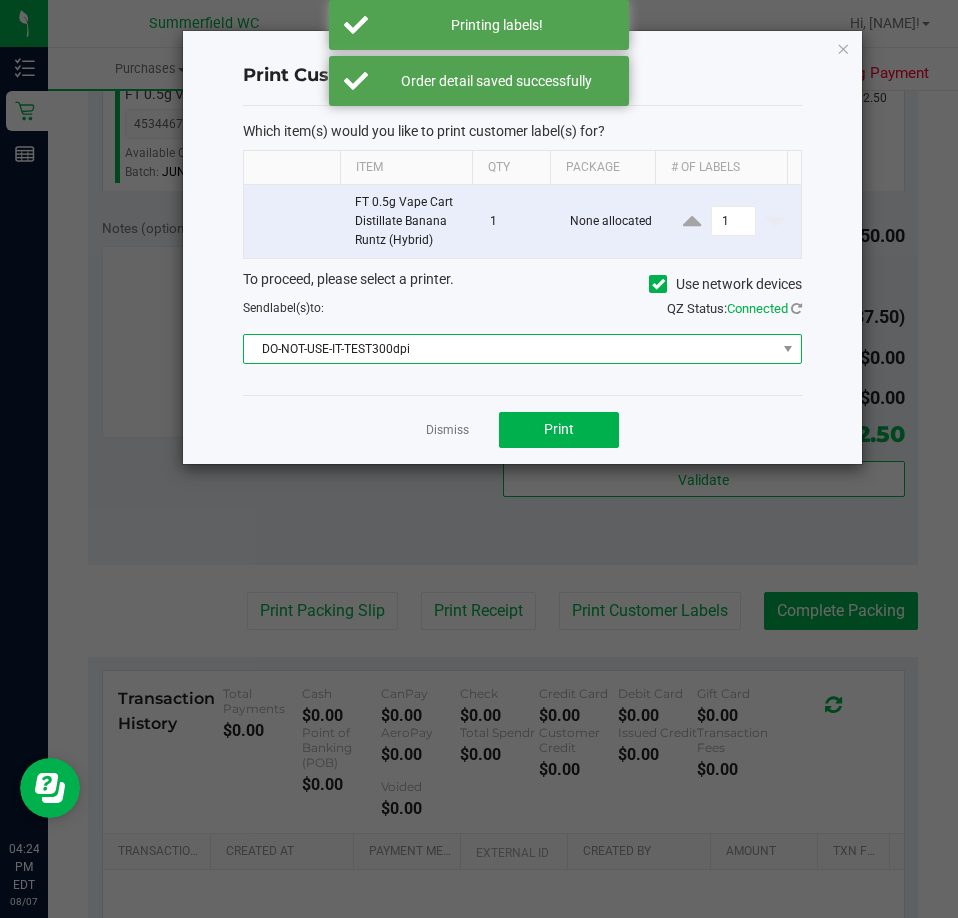click on "DO-NOT-USE-IT-TEST300dpi" at bounding box center [510, 349] 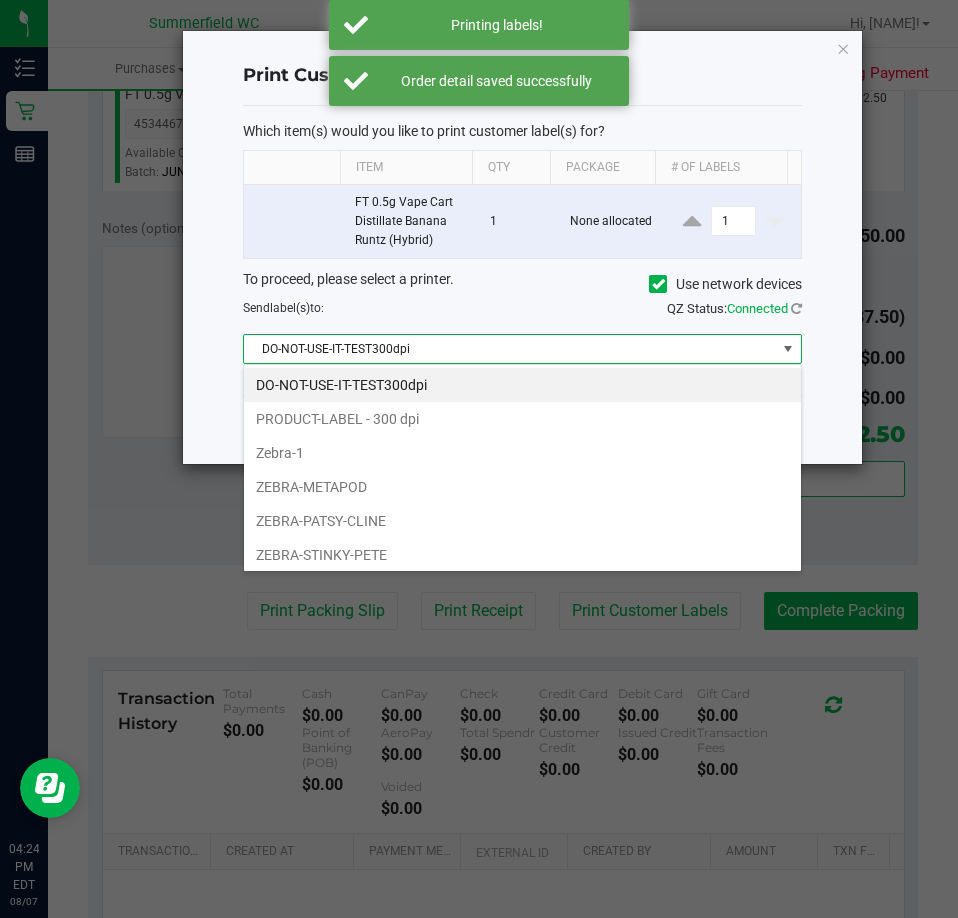 scroll, scrollTop: 99970, scrollLeft: 99441, axis: both 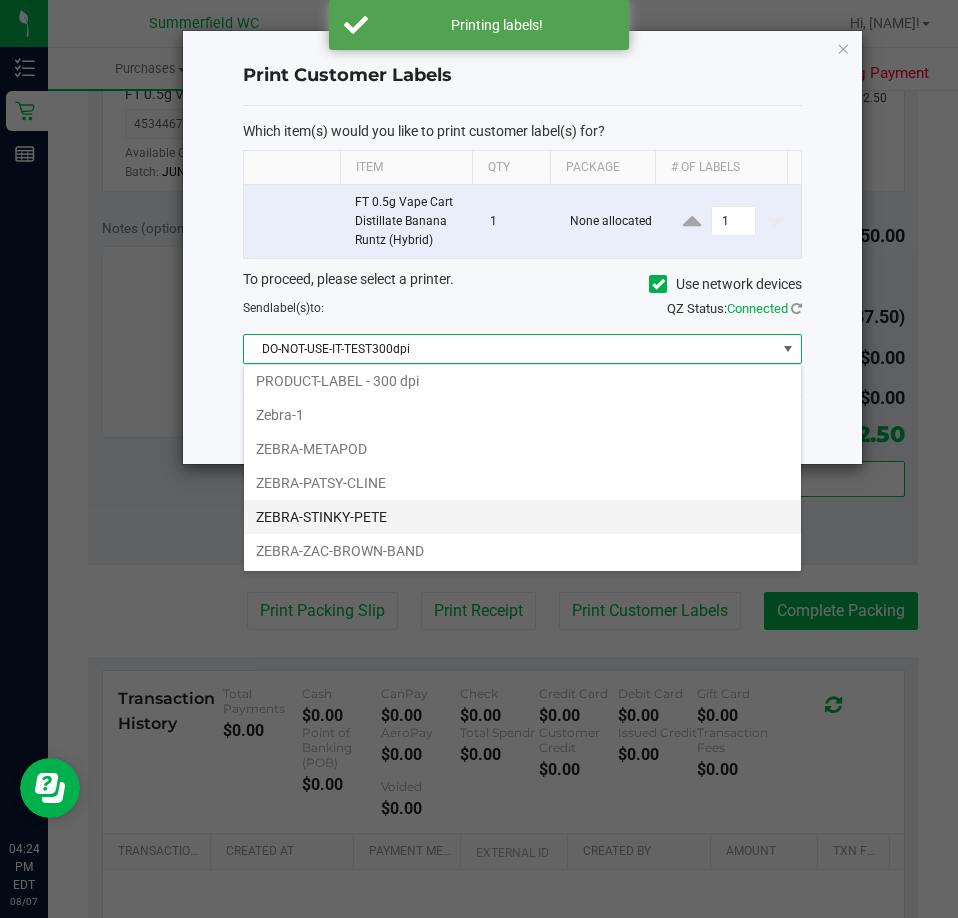 click on "ZEBRA-STINKY-PETE" at bounding box center (522, 517) 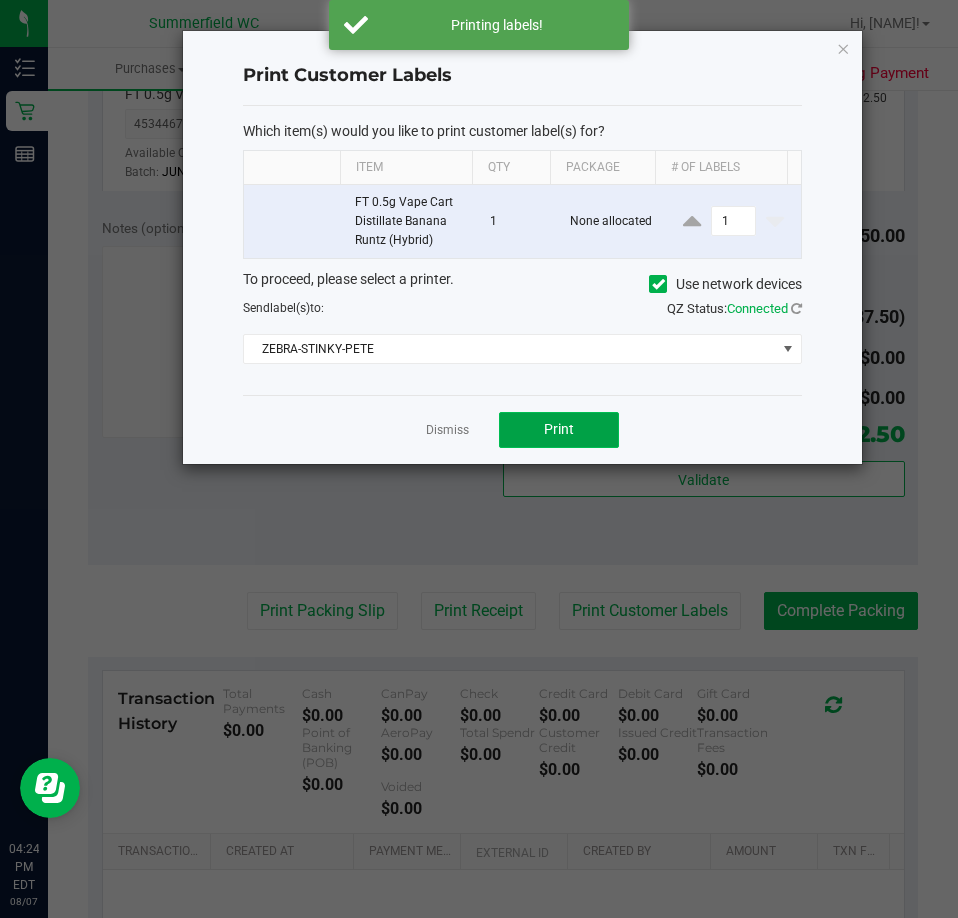 click on "Print" 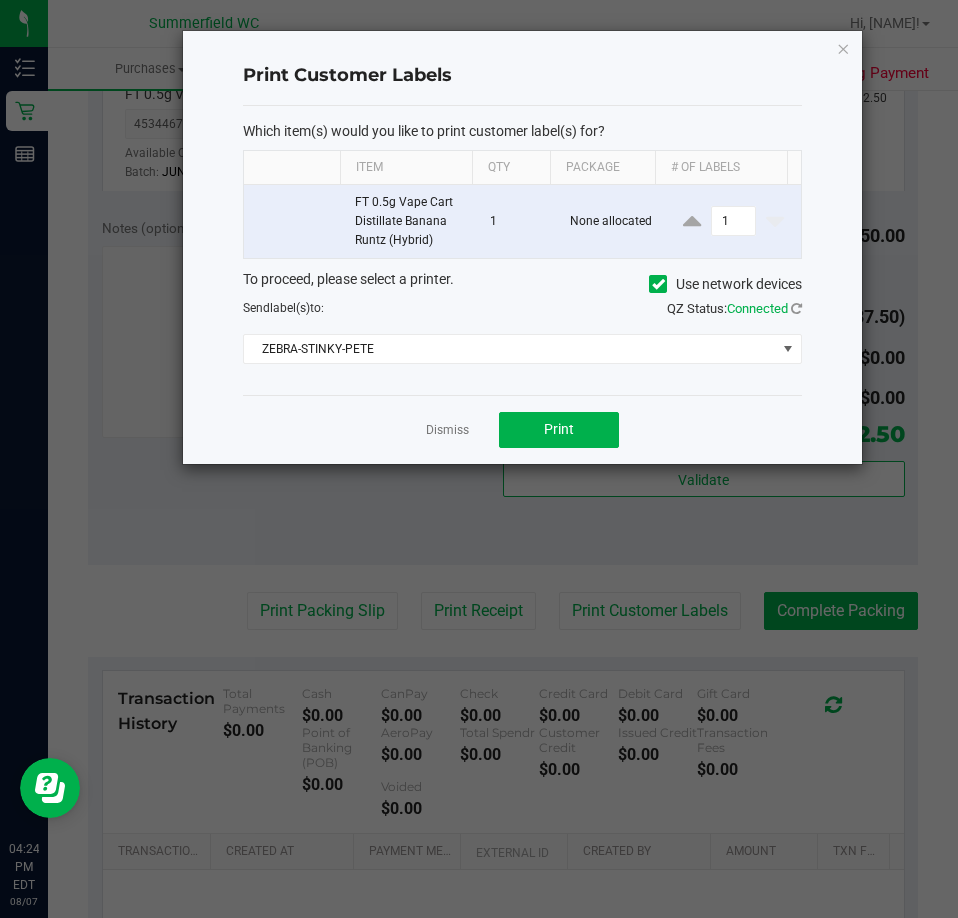 drag, startPoint x: 451, startPoint y: 426, endPoint x: 420, endPoint y: 468, distance: 52.201534 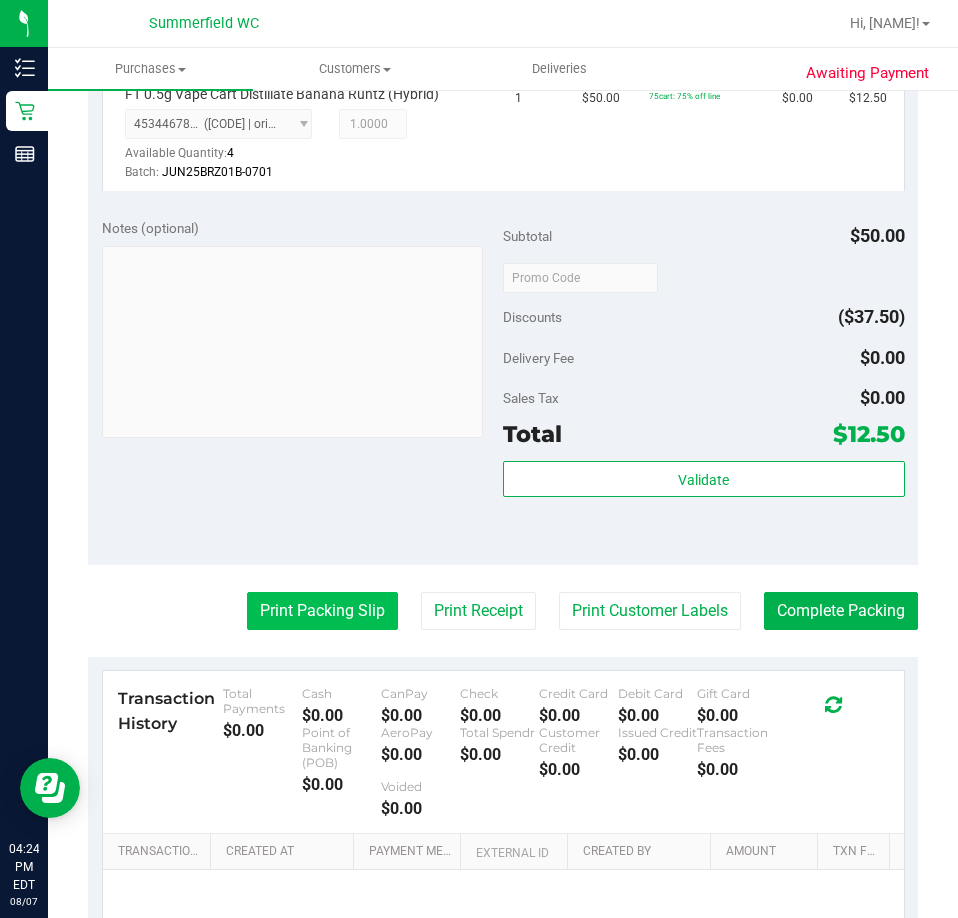 click on "Print Packing Slip" at bounding box center [322, 611] 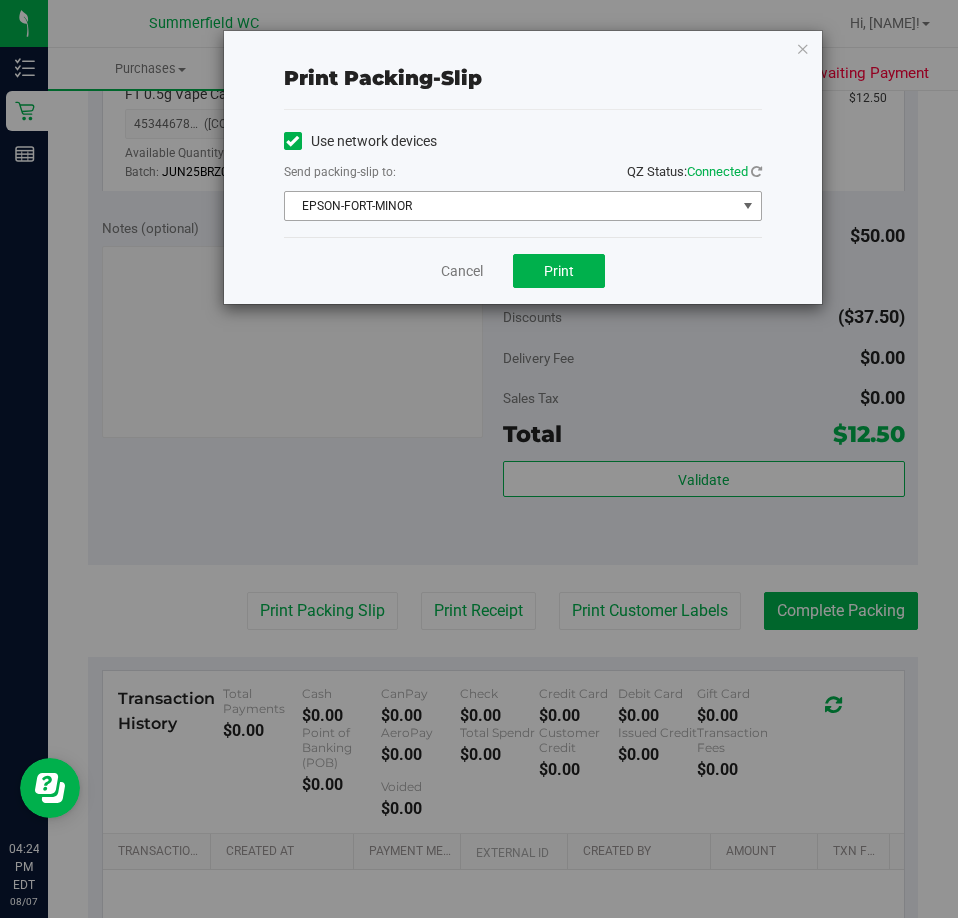 click on "EPSON-FORT-MINOR" at bounding box center [510, 206] 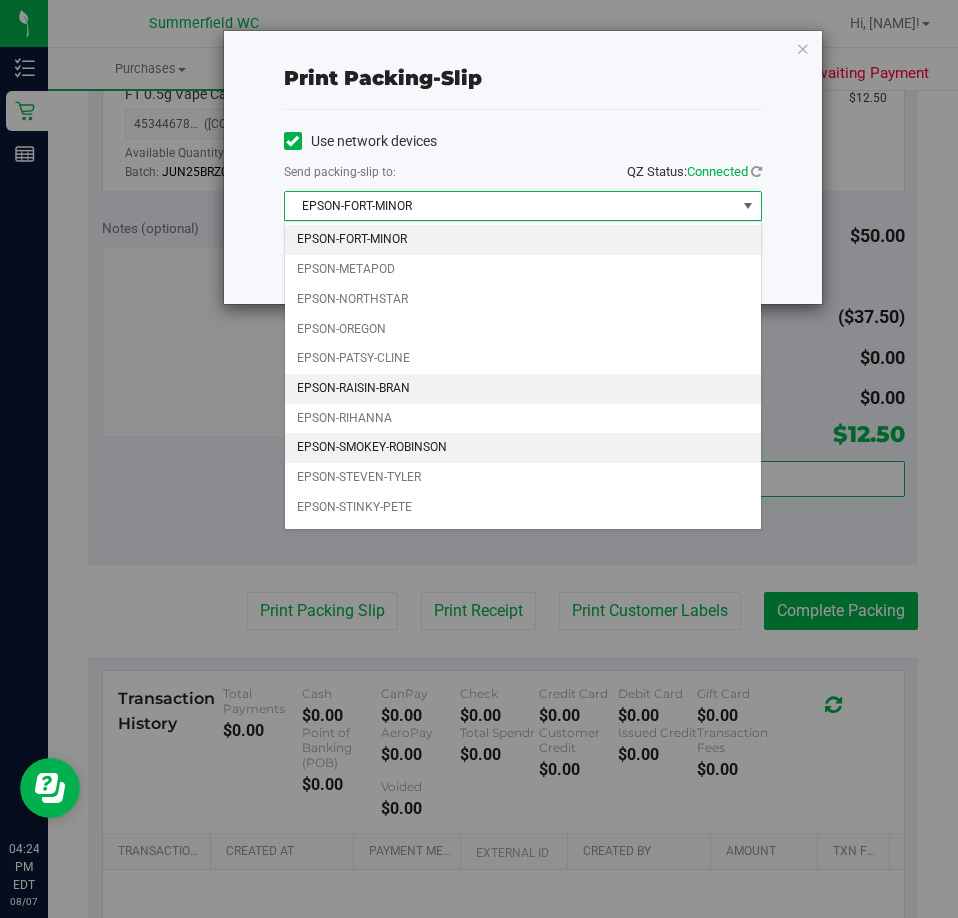 scroll, scrollTop: 86, scrollLeft: 0, axis: vertical 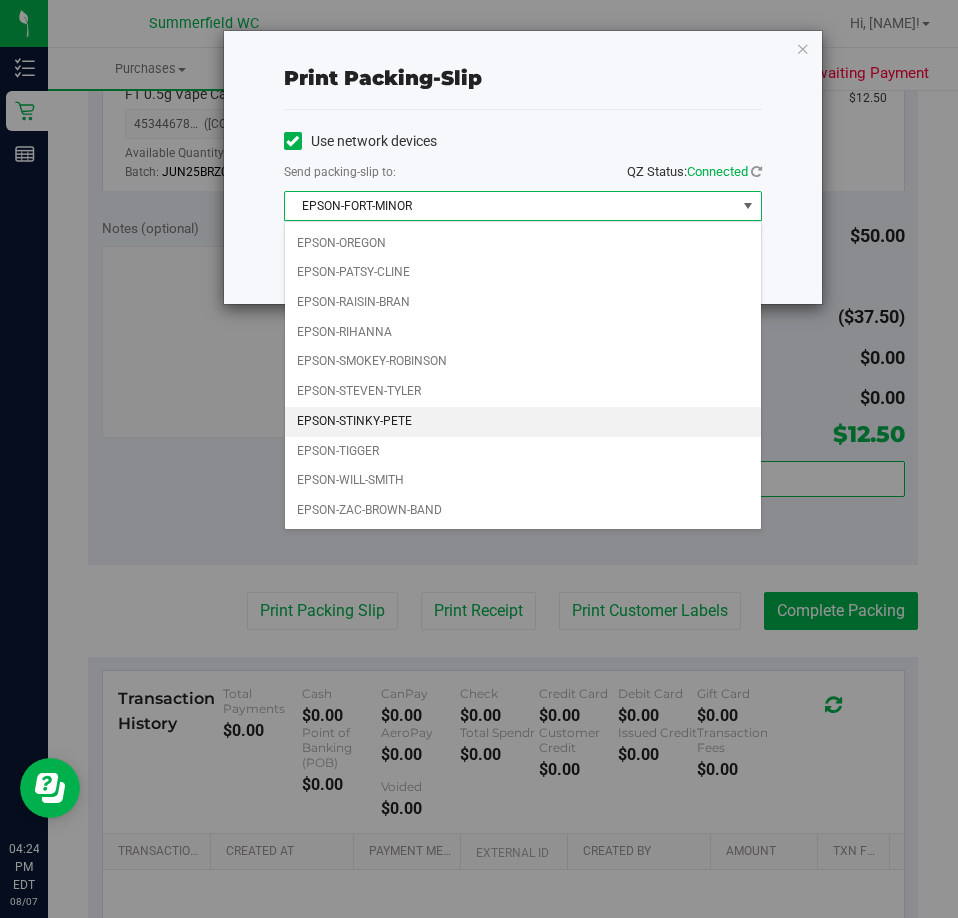click on "EPSON-STINKY-PETE" at bounding box center (523, 422) 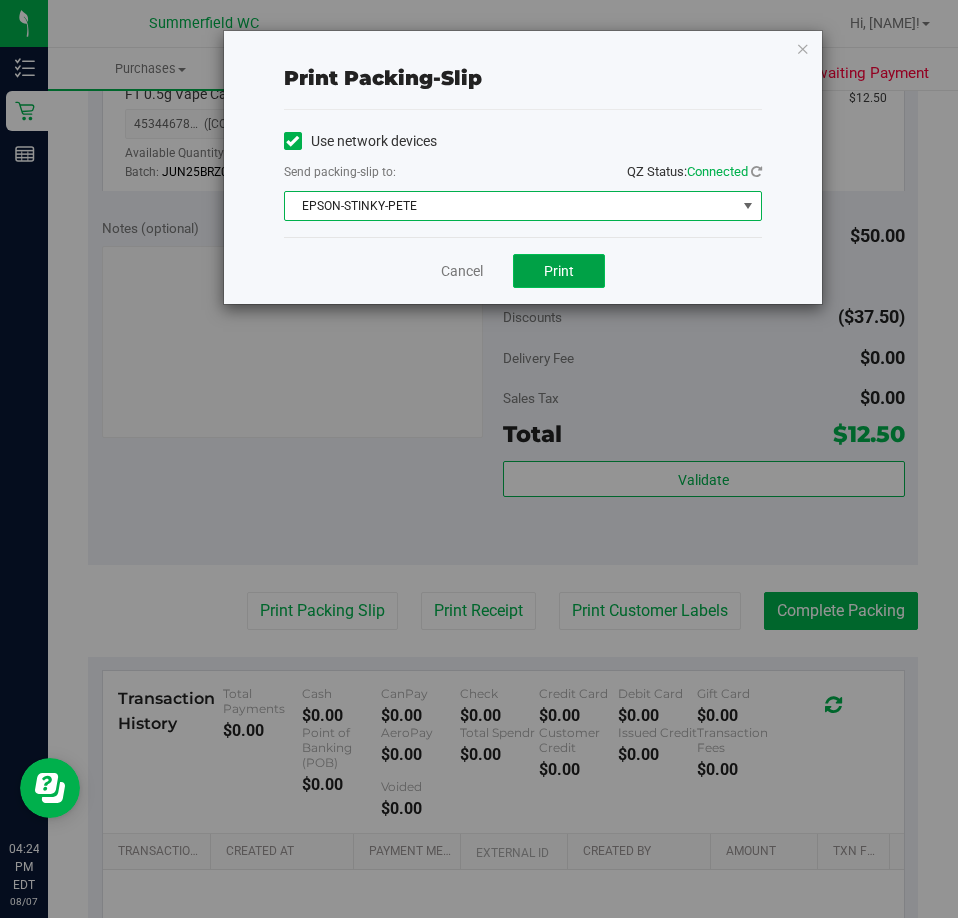 click on "Print" at bounding box center (559, 271) 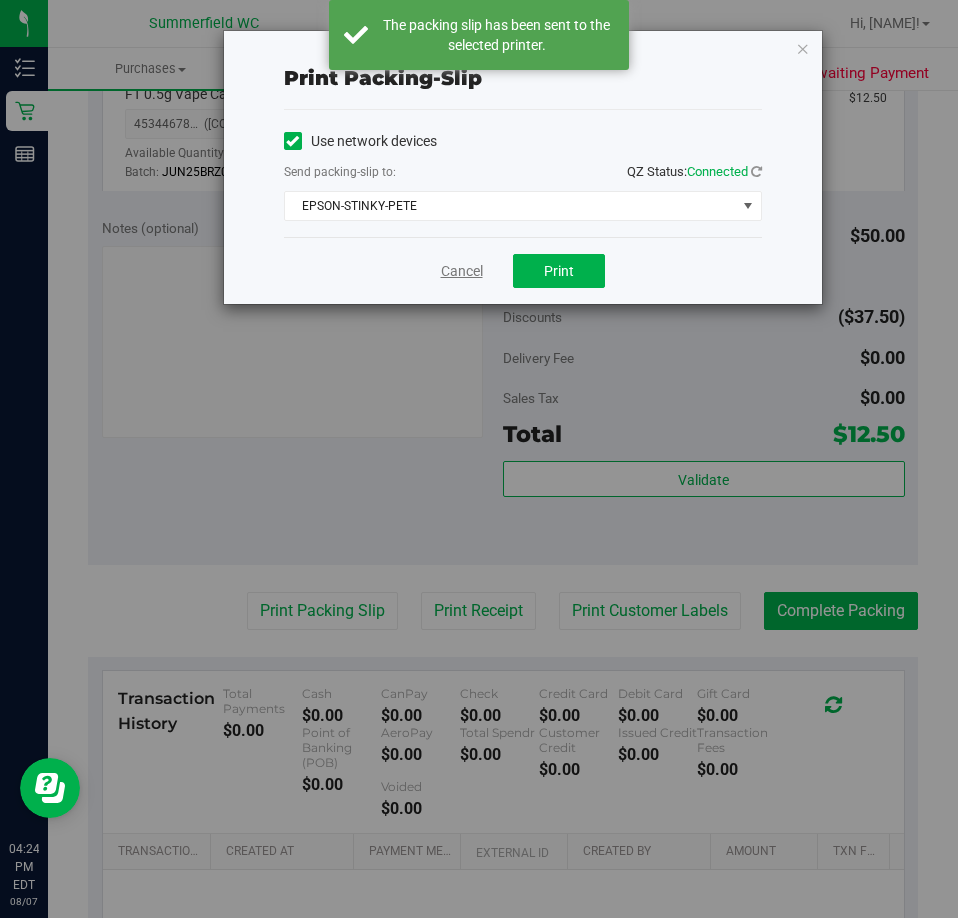 click on "Cancel" at bounding box center (462, 271) 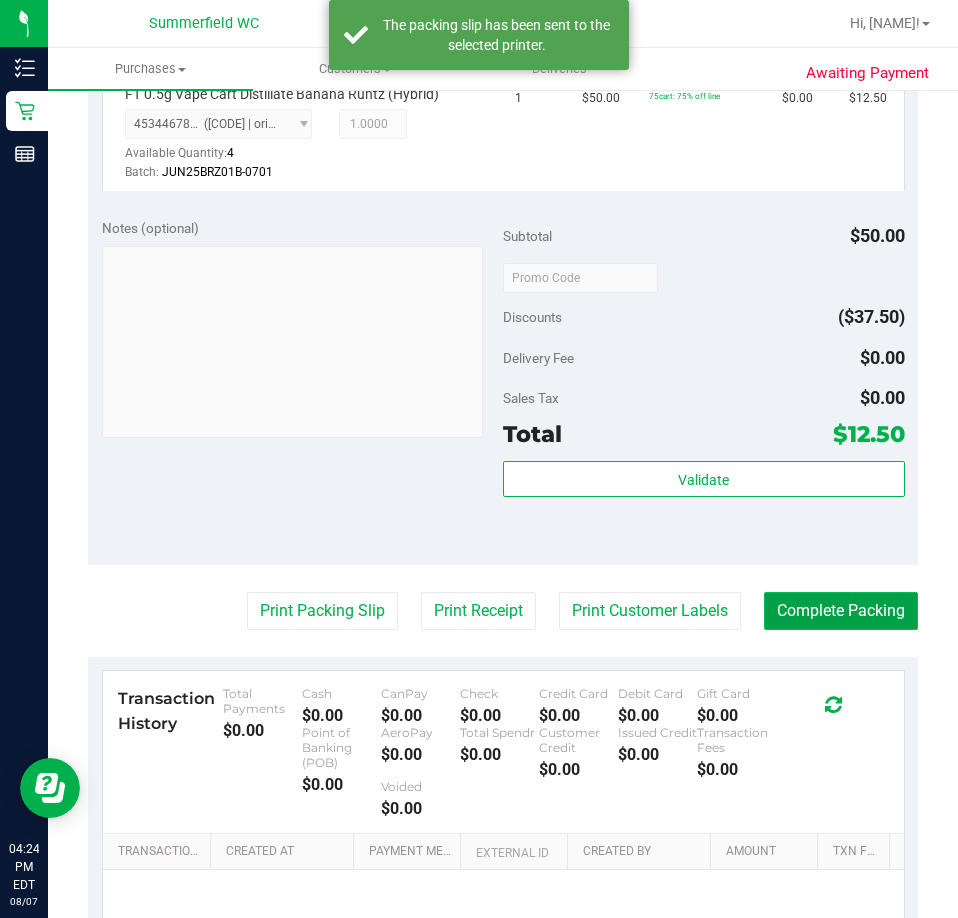 click on "Complete Packing" at bounding box center [841, 611] 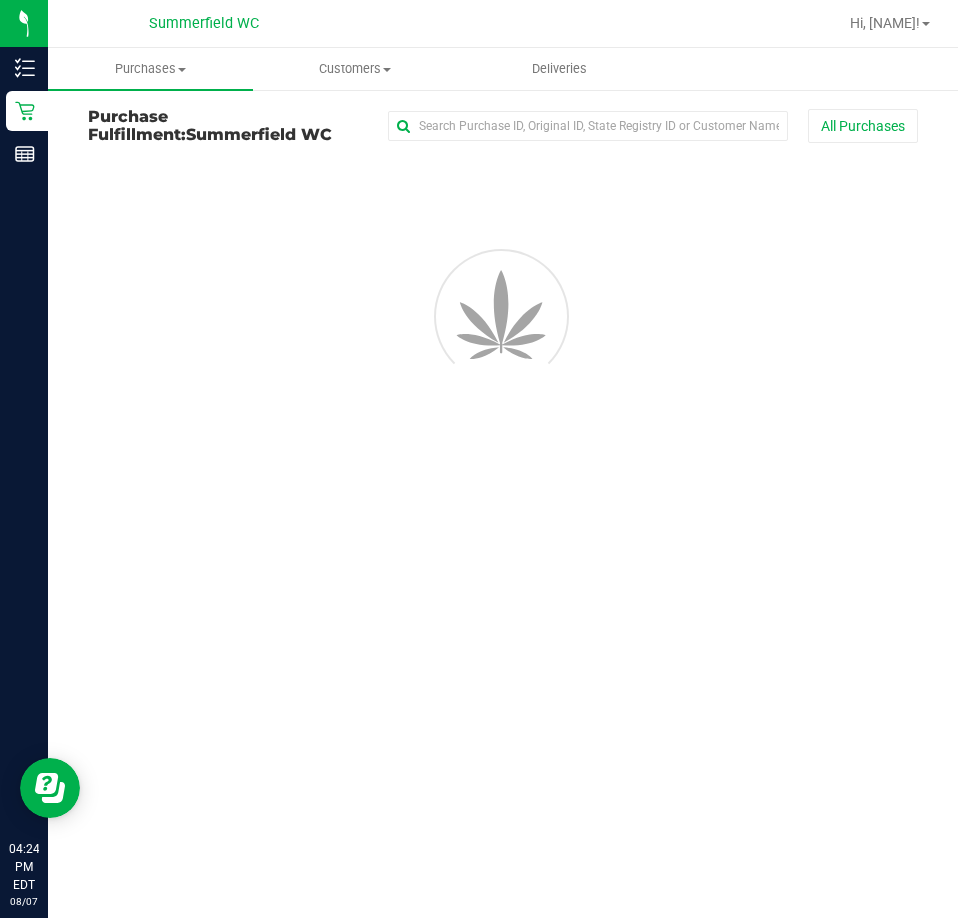 scroll, scrollTop: 0, scrollLeft: 0, axis: both 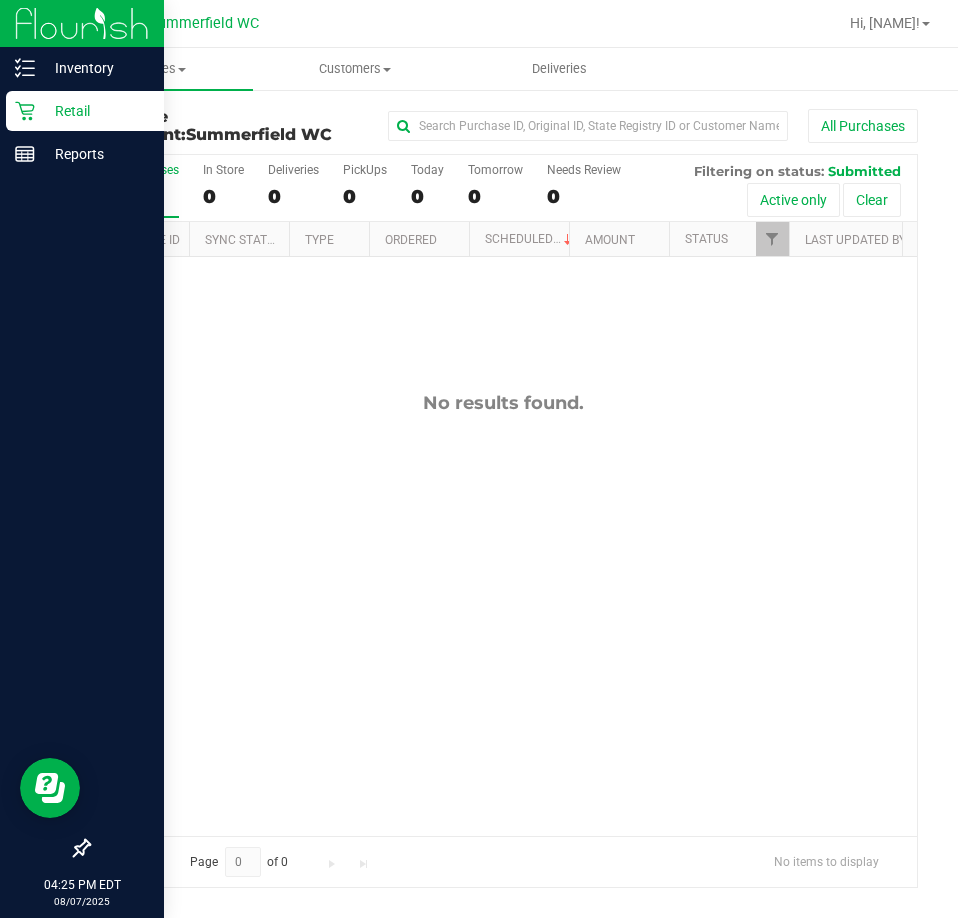 click on "Retail" at bounding box center (95, 111) 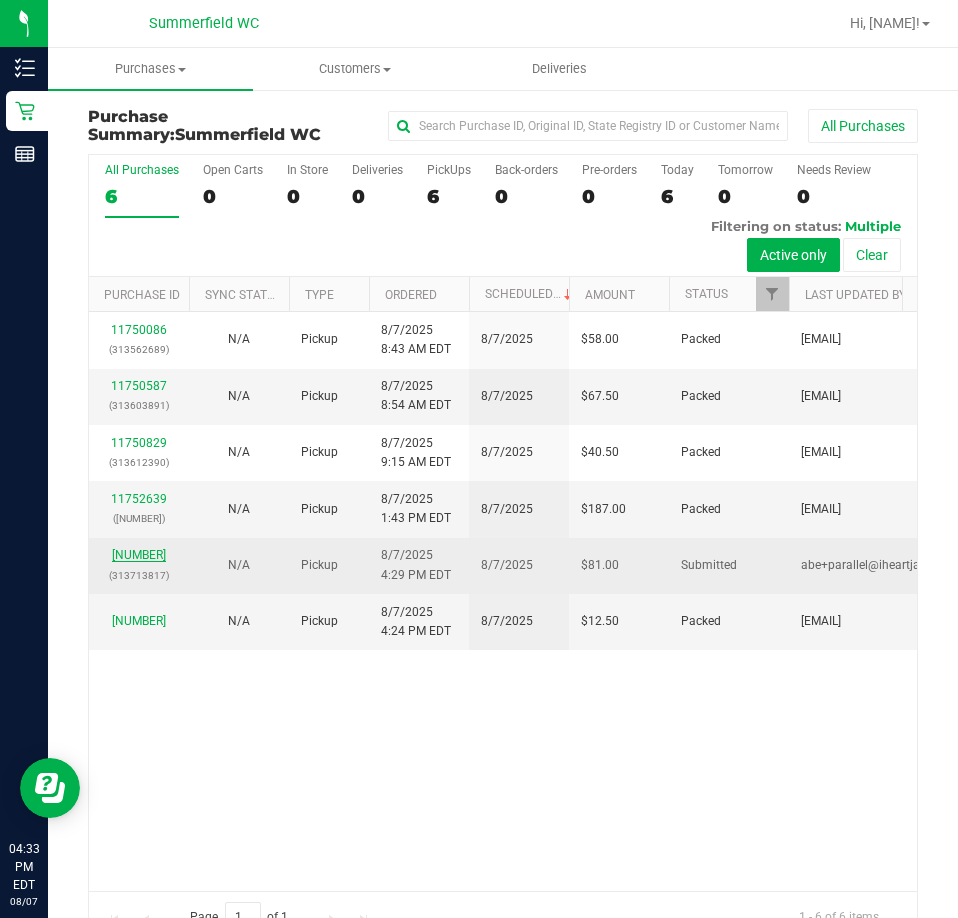 click on "[NUMBER]" at bounding box center (139, 555) 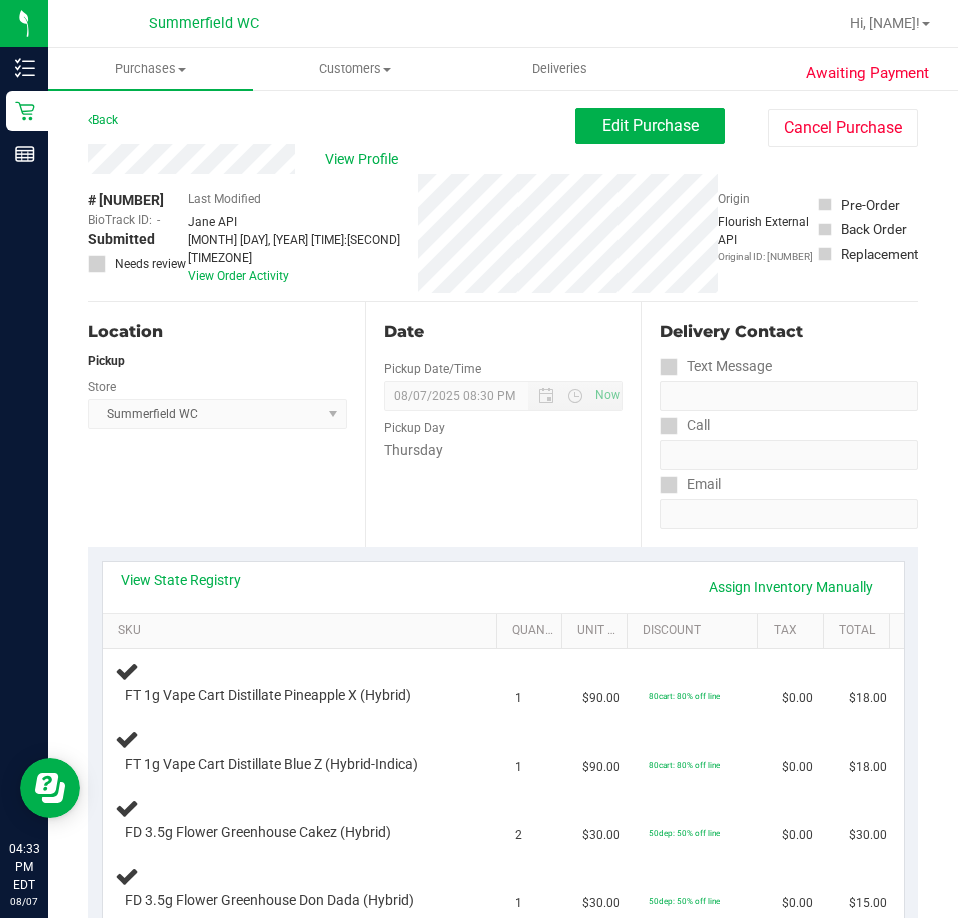 scroll, scrollTop: 200, scrollLeft: 0, axis: vertical 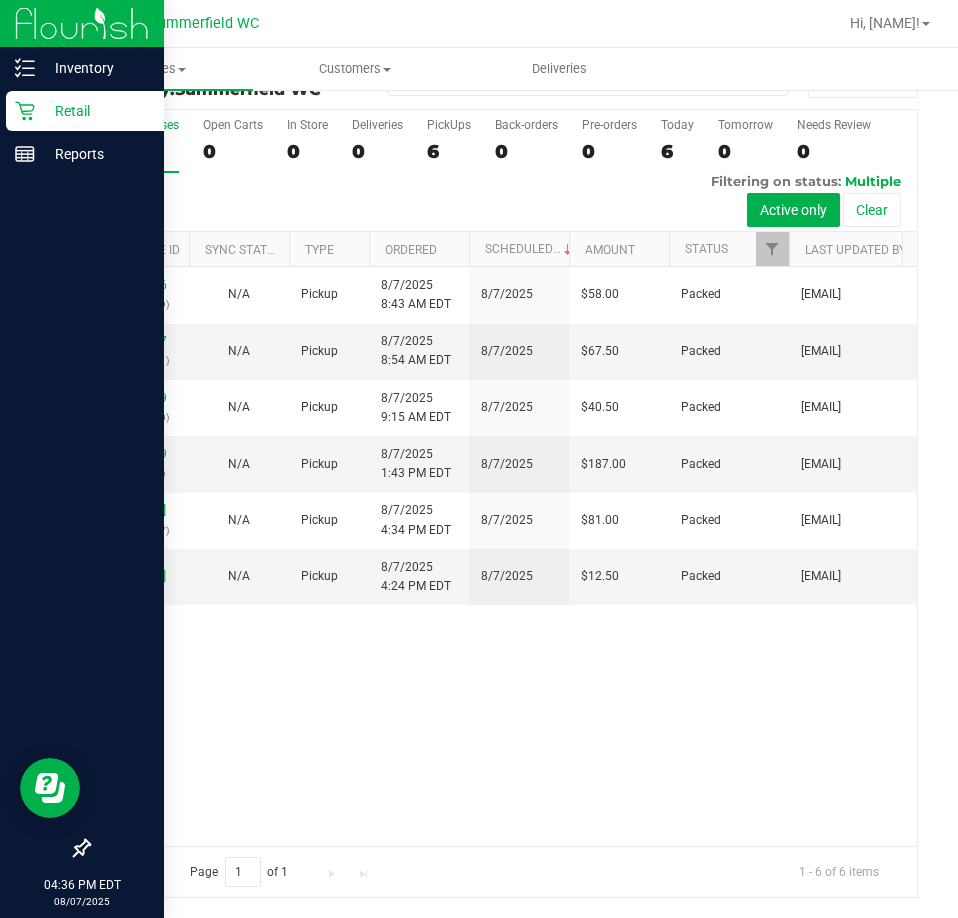 click 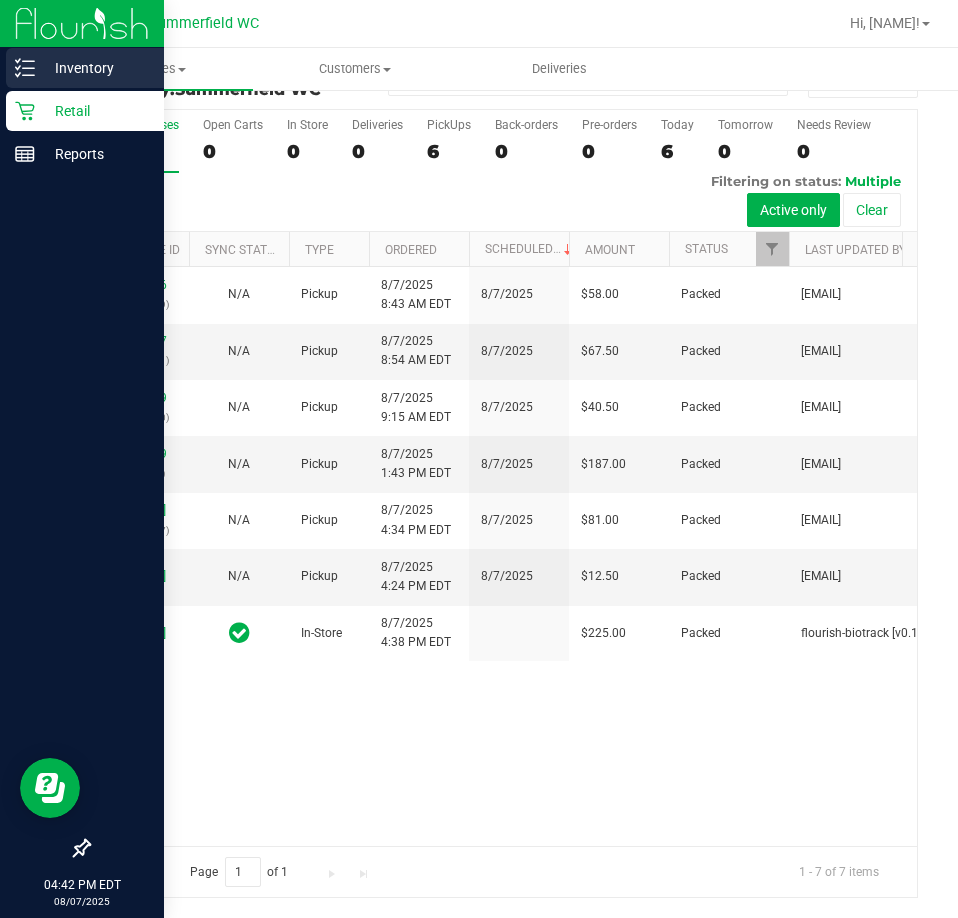 click on "Inventory" at bounding box center (95, 68) 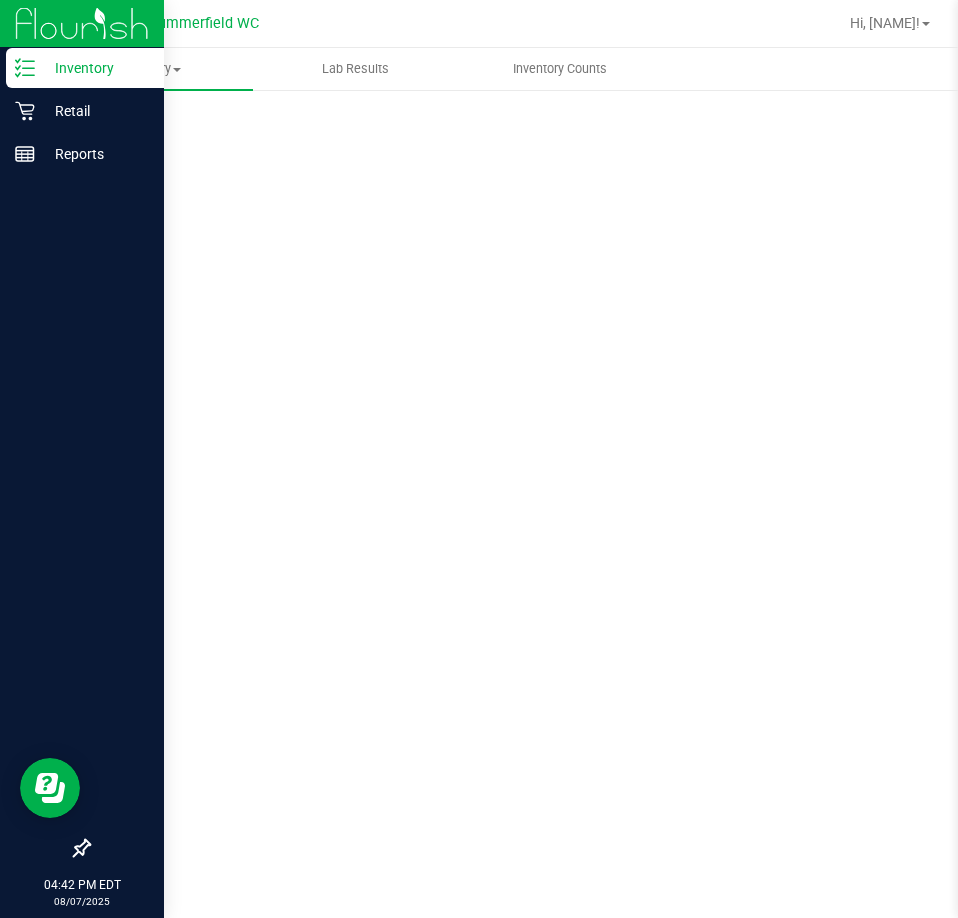 scroll, scrollTop: 0, scrollLeft: 0, axis: both 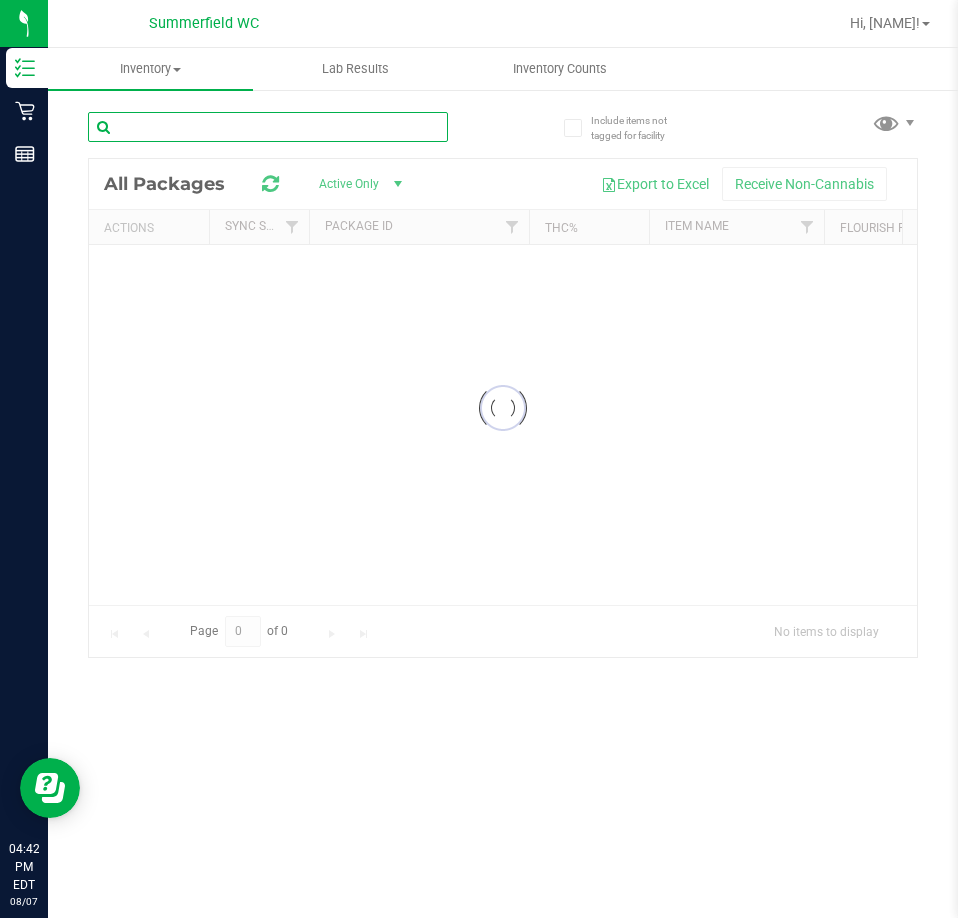 click at bounding box center [268, 127] 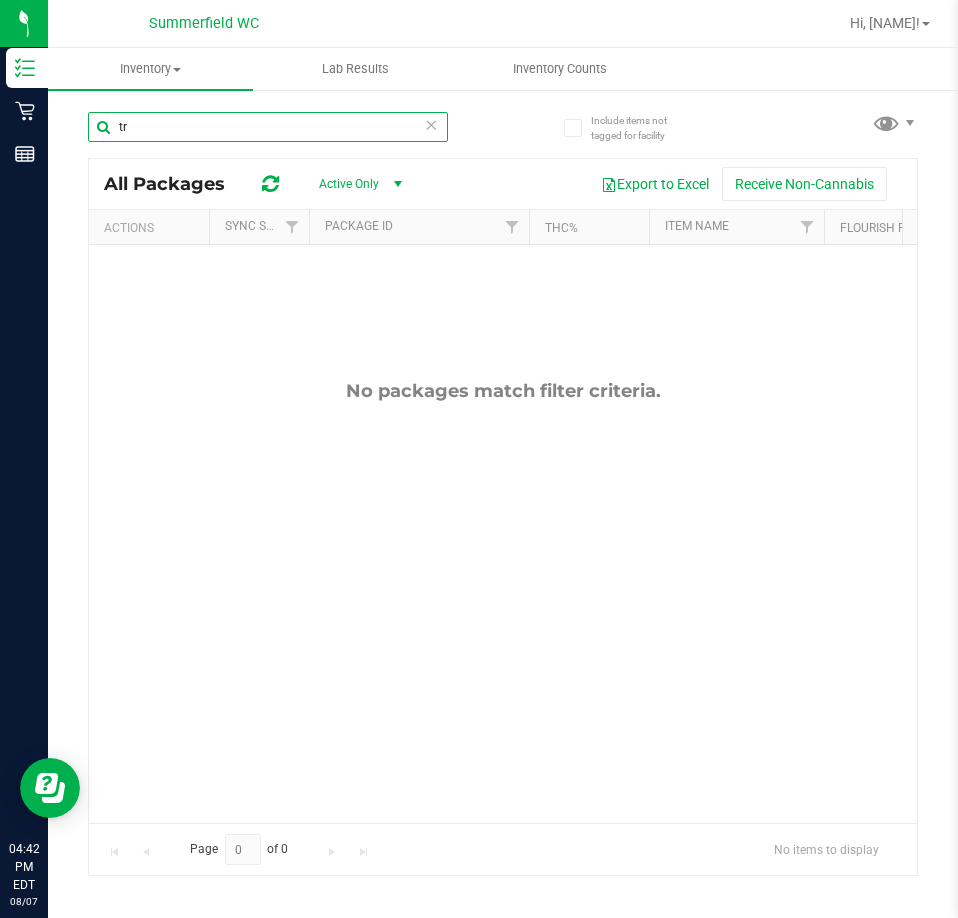 type on "t" 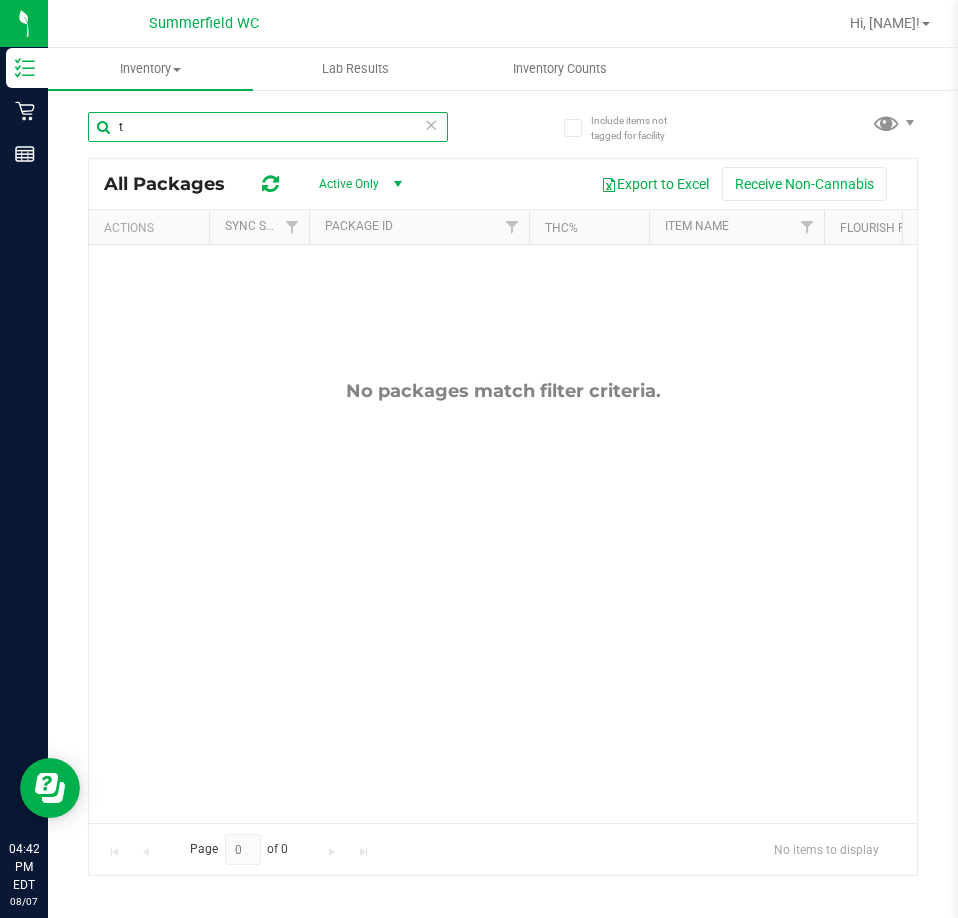 type 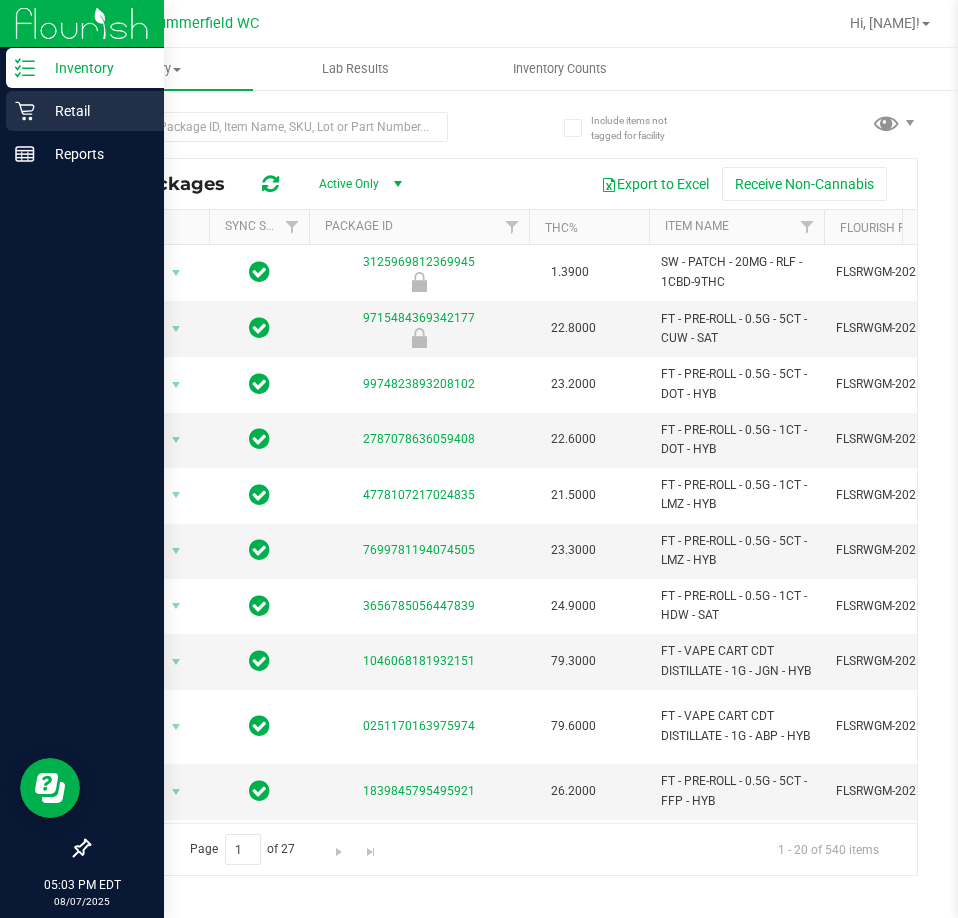click 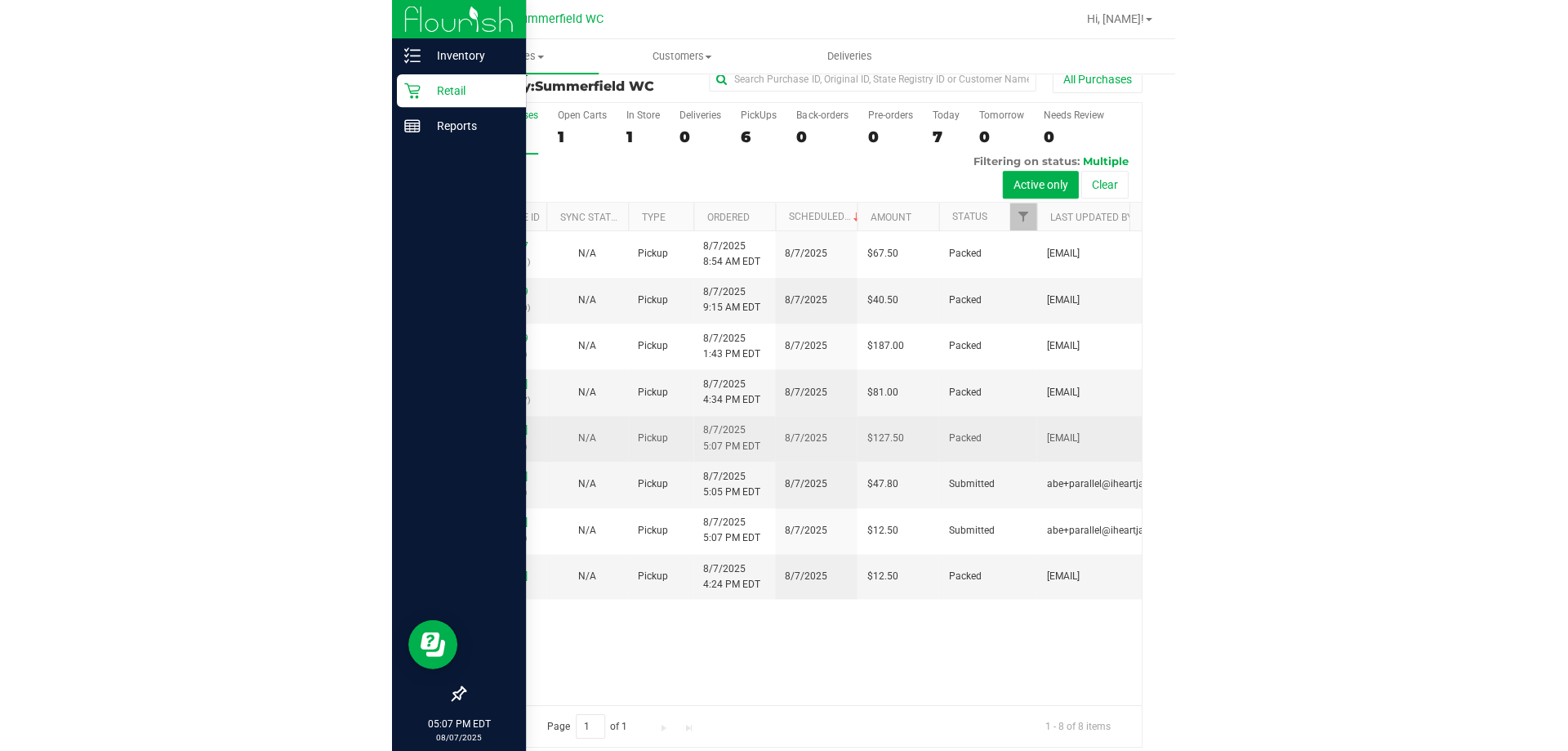 scroll, scrollTop: 37, scrollLeft: 0, axis: vertical 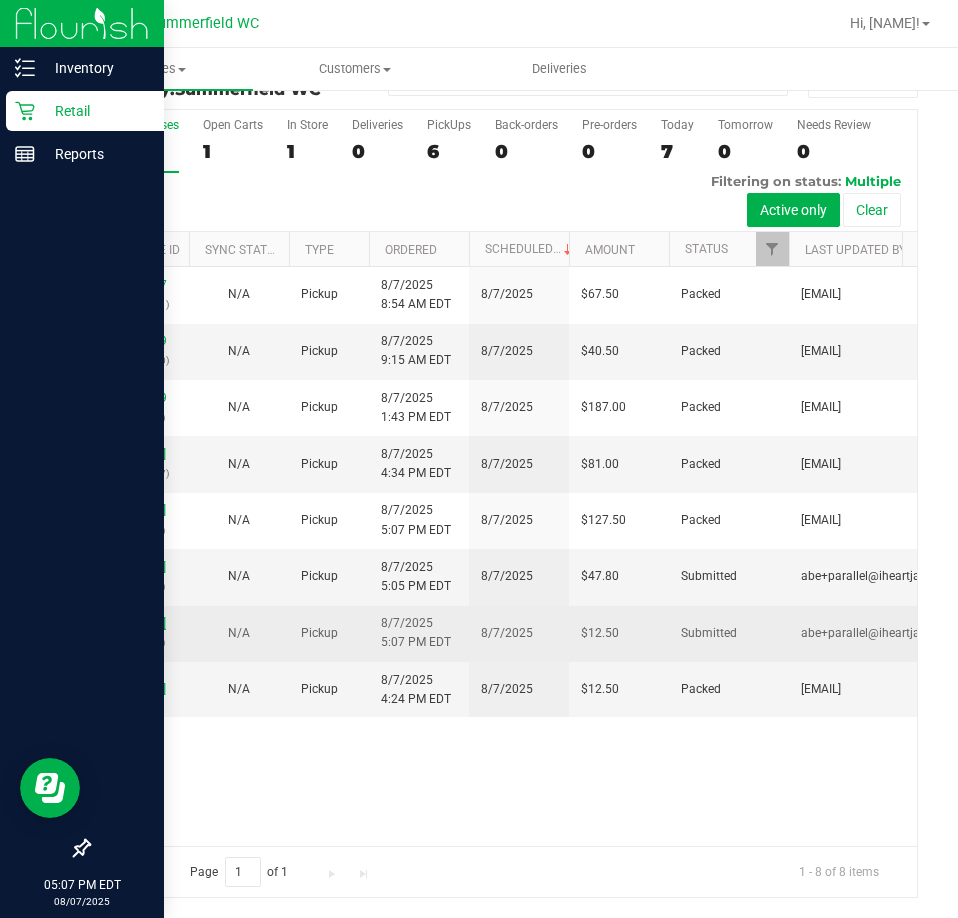 click on "[NUMBER]" at bounding box center [139, 623] 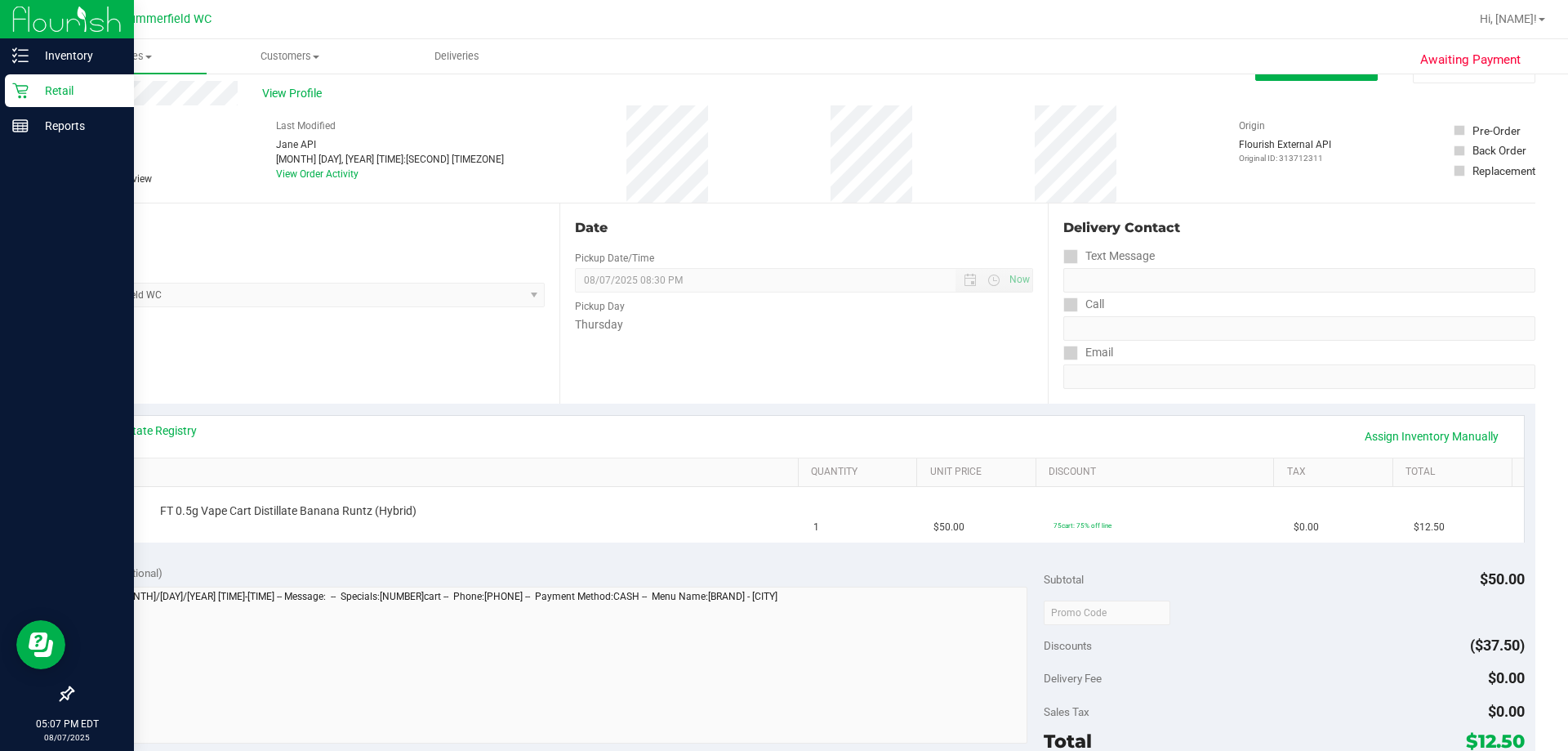 click on "Location
Pickup
Store
Summerfield WC Select Store Bonita Springs WC Boynton Beach WC Bradenton WC Brandon WC Brooksville WC Call Center Clermont WC Crestview WC Deerfield Beach WC Delray Beach WC Deltona WC Ft Walton Beach WC Ft. Lauderdale WC Ft. Myers WC Gainesville WC Jax Atlantic WC JAX DC REP Jax WC Key West WC Lakeland WC Largo WC Lehigh Acres DC REP Merritt Island WC Miami 72nd WC Miami Beach WC Miami Dadeland WC Miramar DC REP New Port Richey WC North Palm Beach WC North Port WC Ocala WC Orange Park WC Orlando Colonial WC Orlando DC REP Orlando WC Oviedo WC Palm Bay WC Palm Coast WC Panama City WC Pensacola WC Port Orange WC Port St. Lucie WC Sebring WC South Tampa WC St. Pete WC Summerfield WC Tallahassee DC REP Tallahassee WC Tampa DC Testing Tampa Warehouse Tampa WC TX Austin DC TX Plano Retail WPB DC" at bounding box center [315, 303] 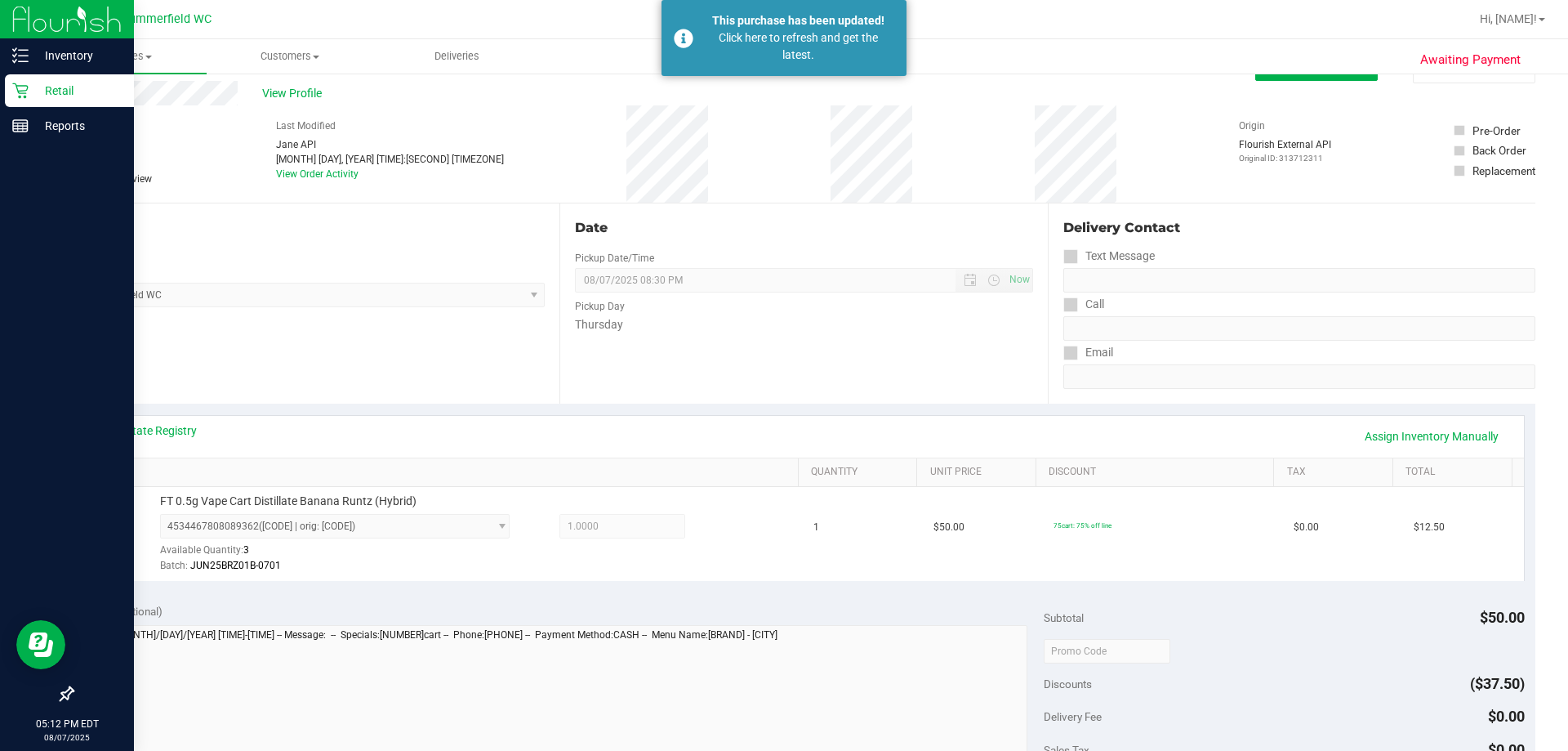 click on "Retail" at bounding box center (78, 91) 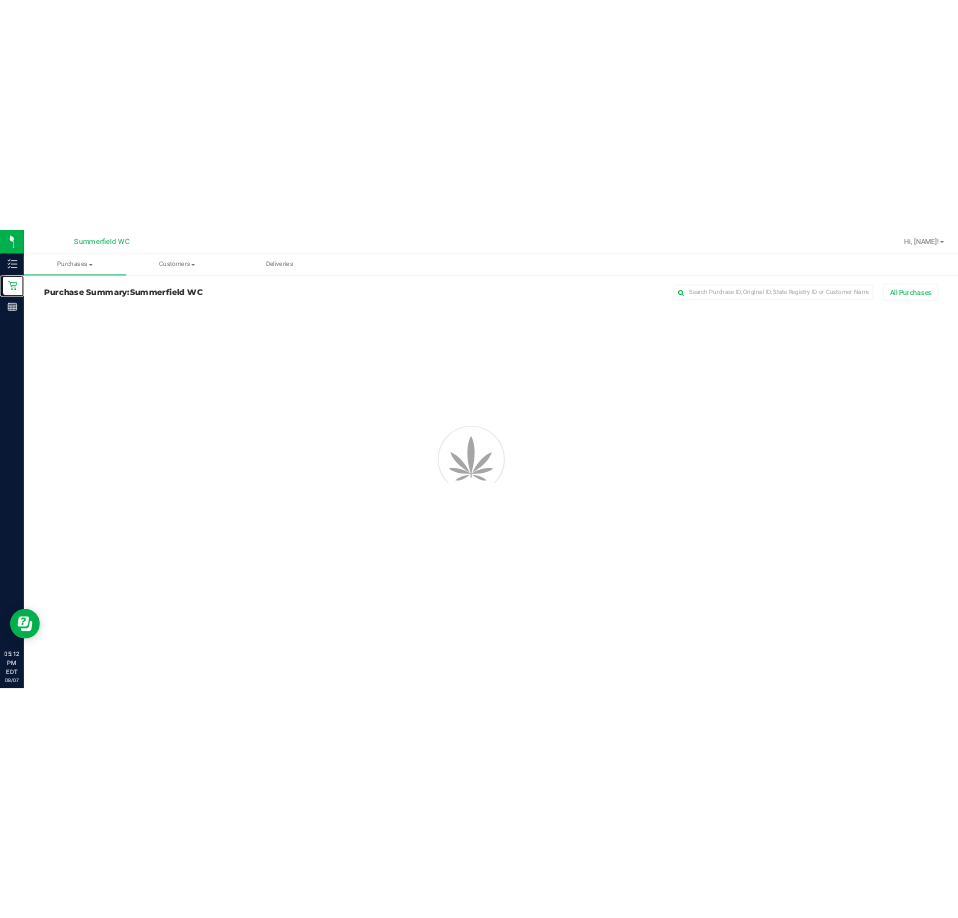 scroll, scrollTop: 0, scrollLeft: 0, axis: both 